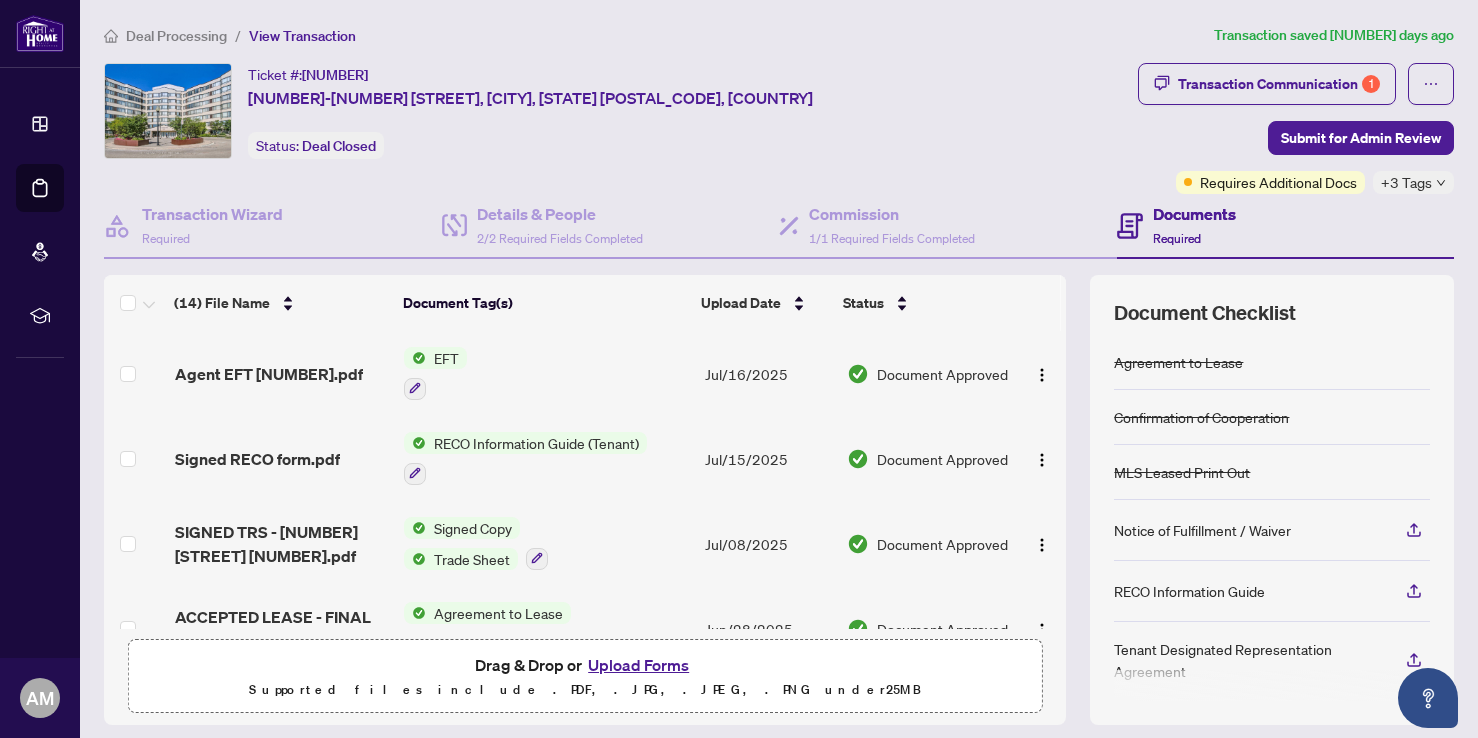 scroll, scrollTop: 0, scrollLeft: 0, axis: both 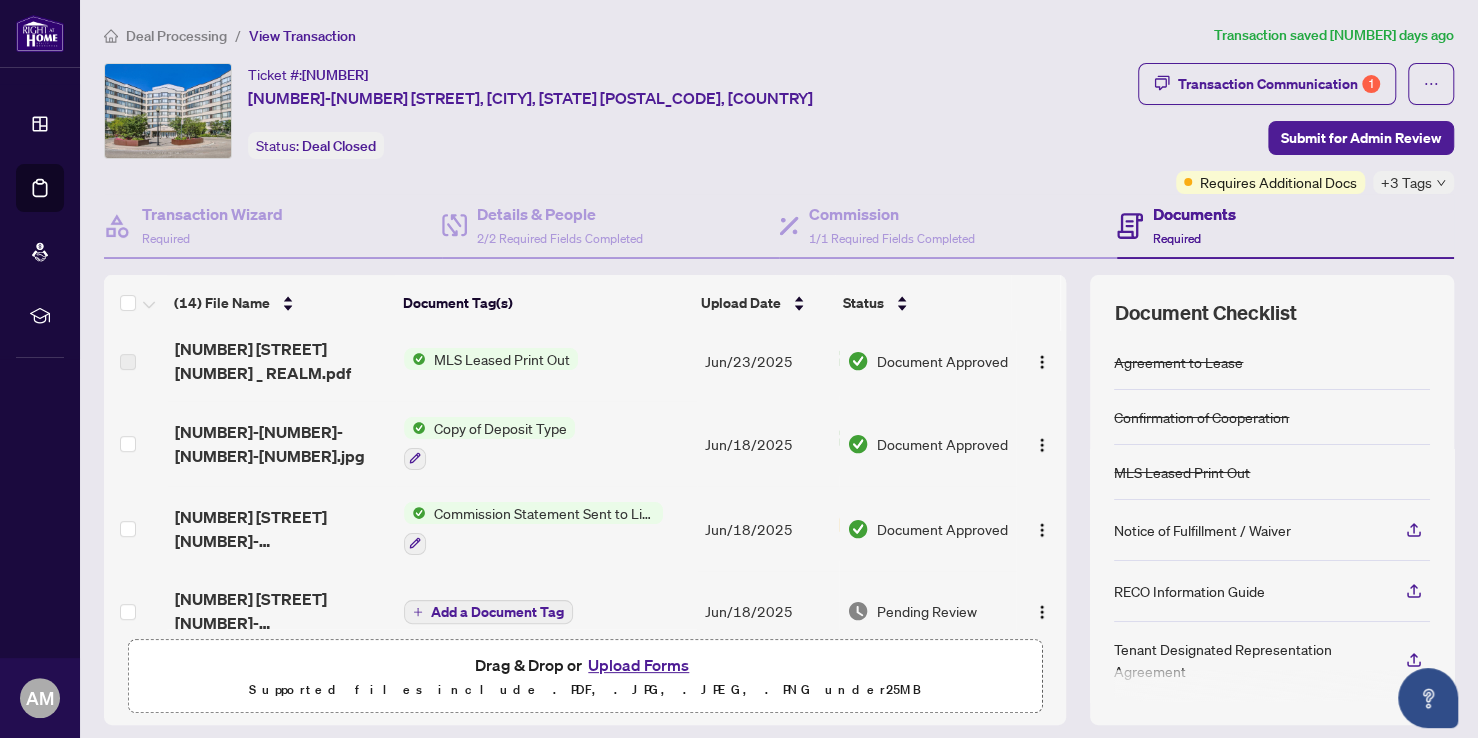 click on "MLS Leased Print Out" at bounding box center (502, 359) 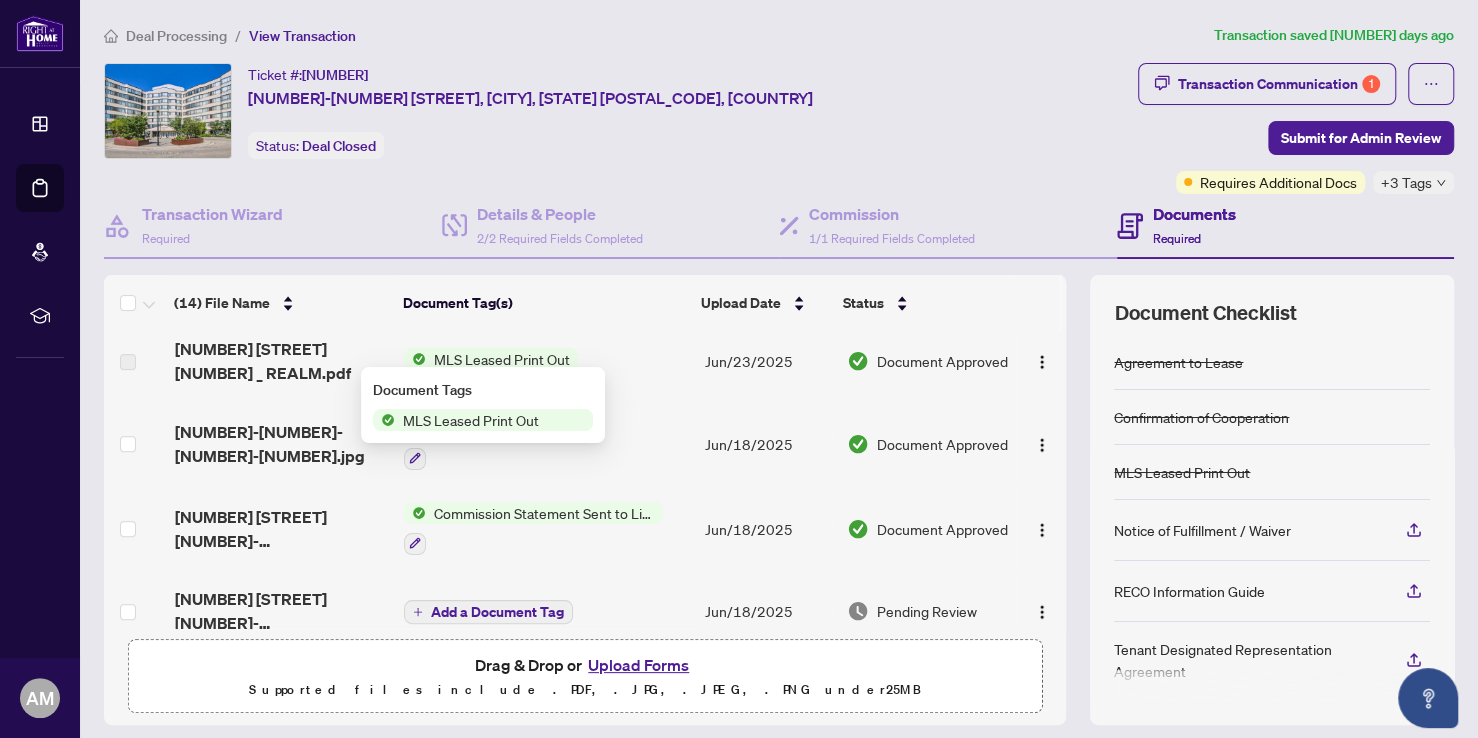 click on "MLS Leased Print Out" at bounding box center [471, 420] 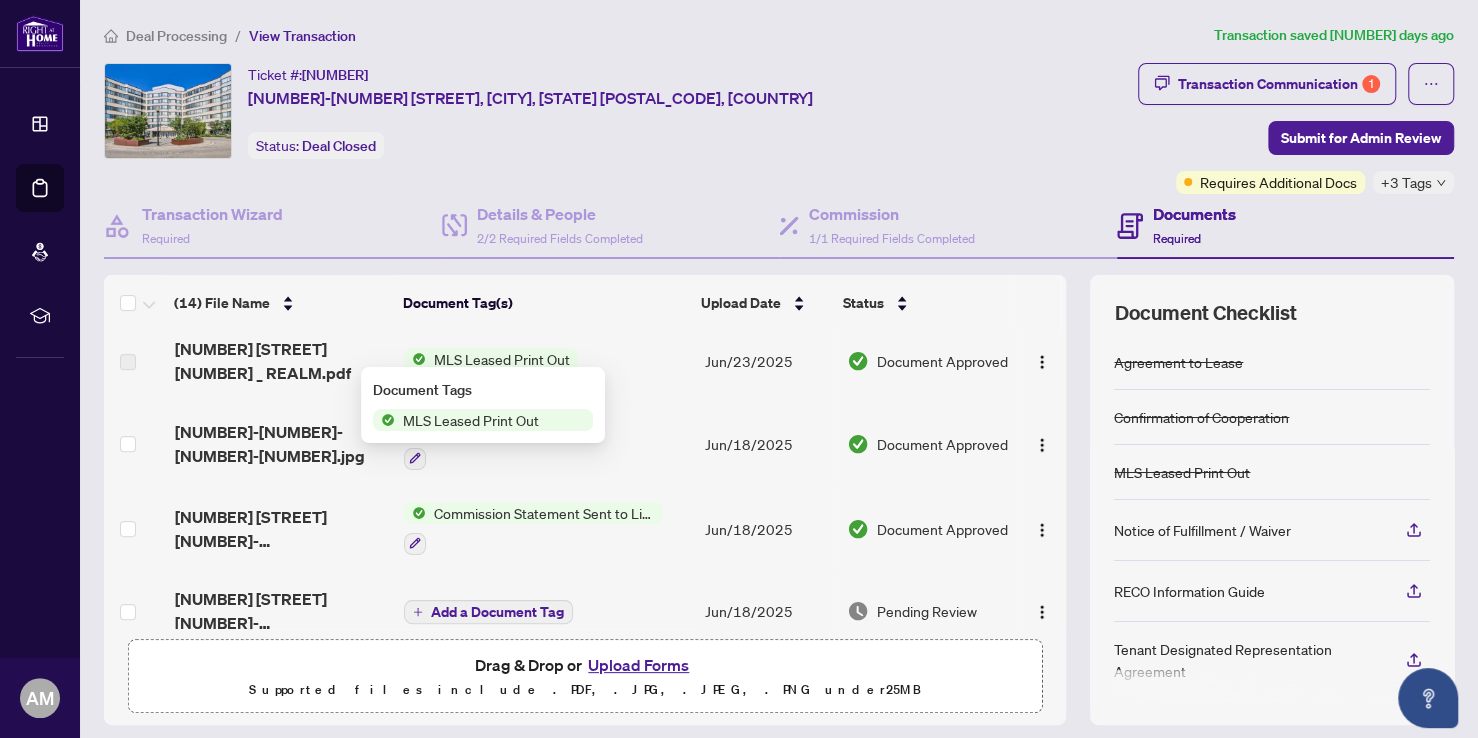 click on "MLS Leased Print Out" at bounding box center (471, 420) 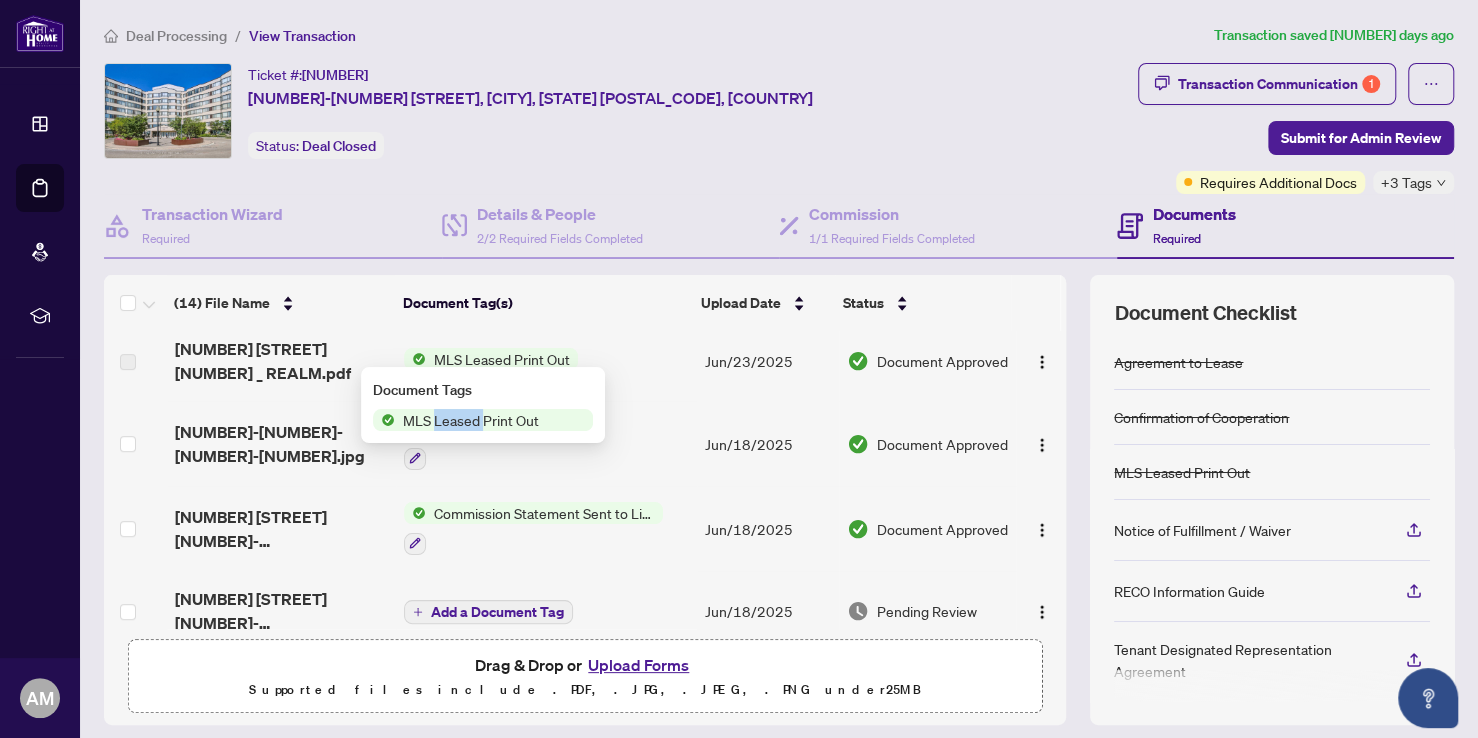 click on "MLS Leased Print Out" at bounding box center (471, 420) 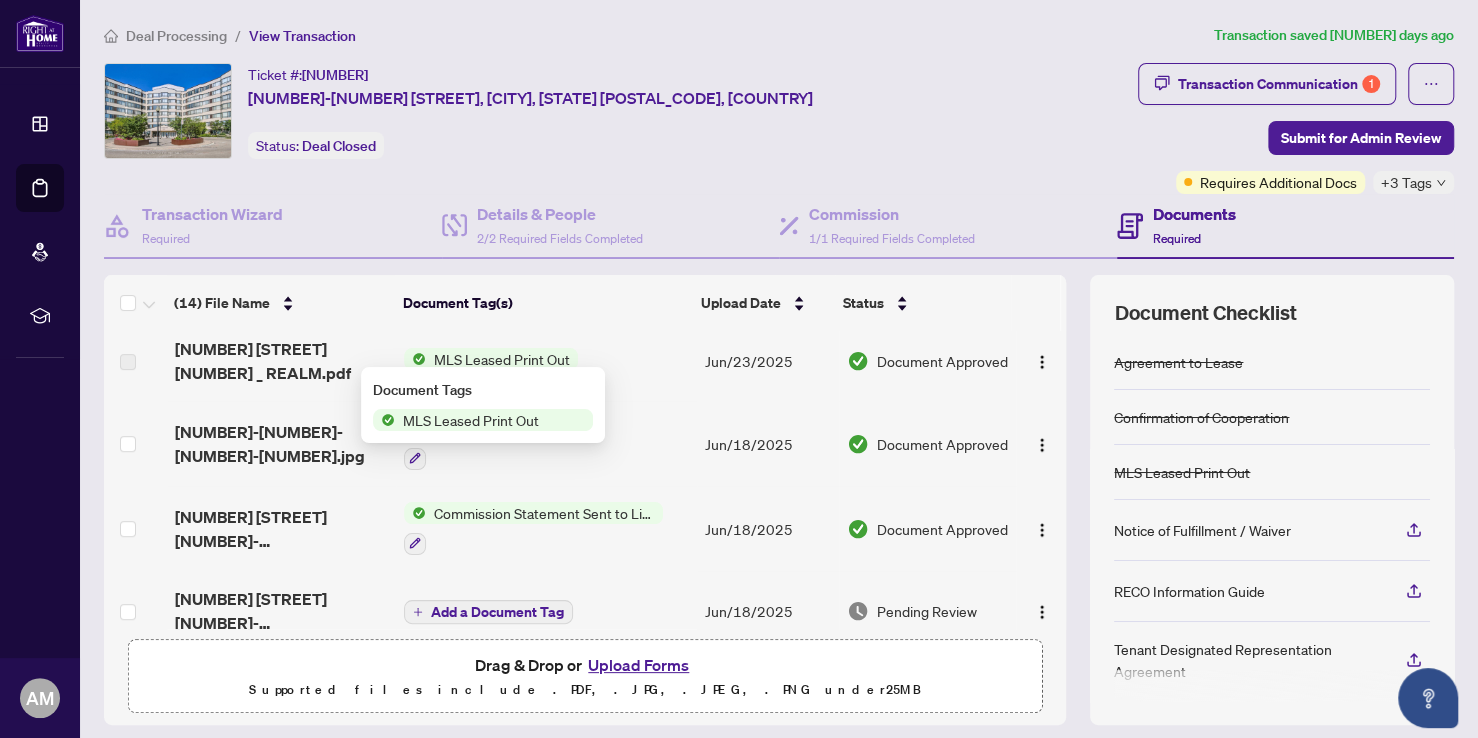 click on "MLS Leased Print Out" at bounding box center (471, 420) 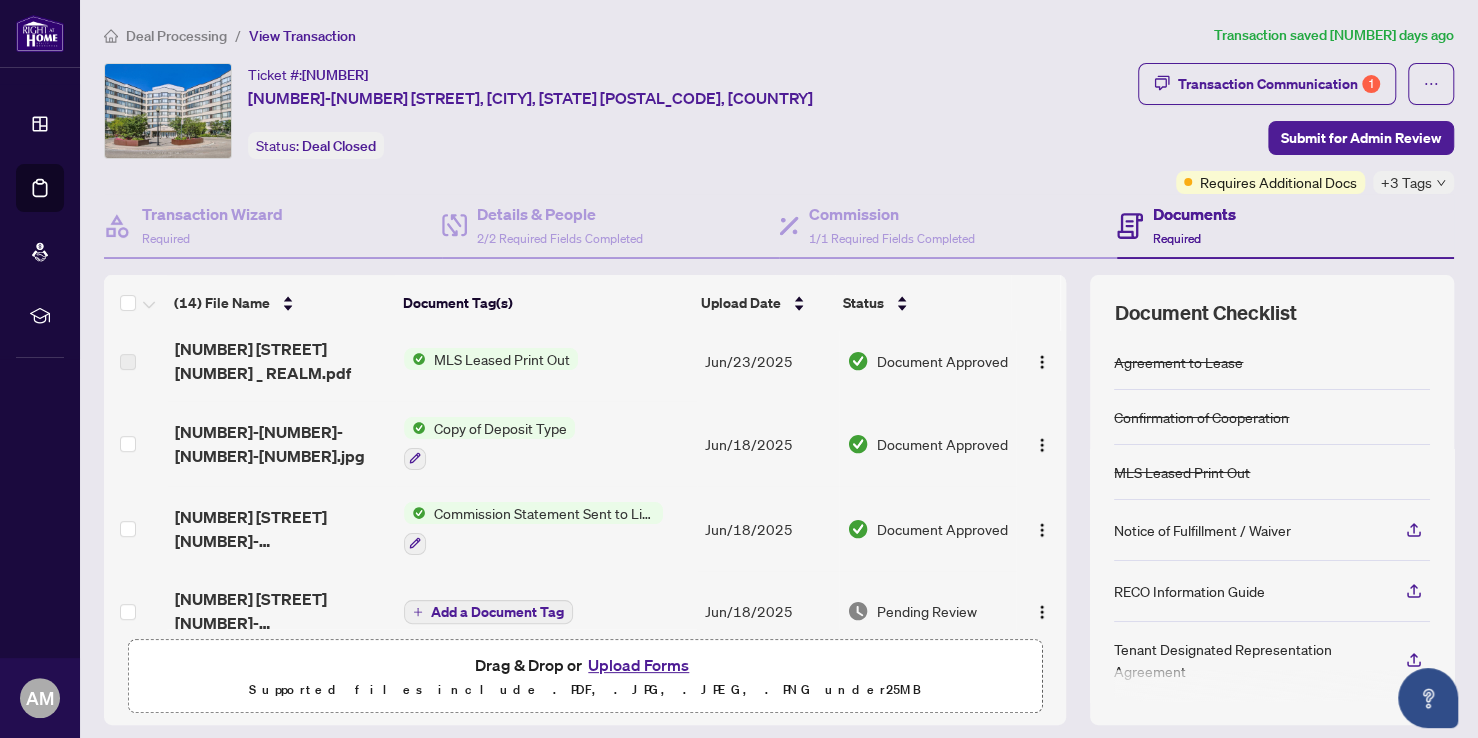 scroll, scrollTop: 2, scrollLeft: 0, axis: vertical 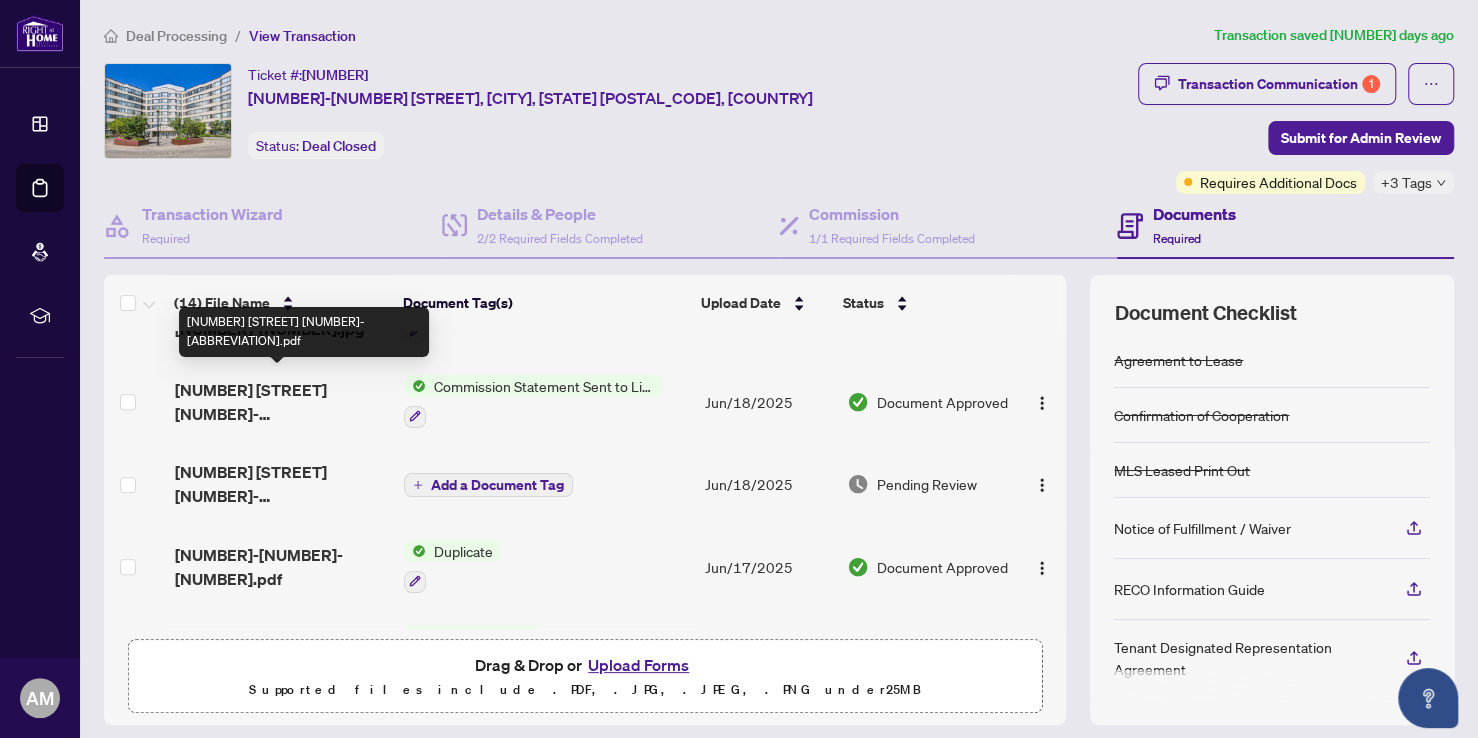 click on "[NUMBER] [STREET] [NUMBER]-[ABBREVIATION].pdf" at bounding box center [282, 402] 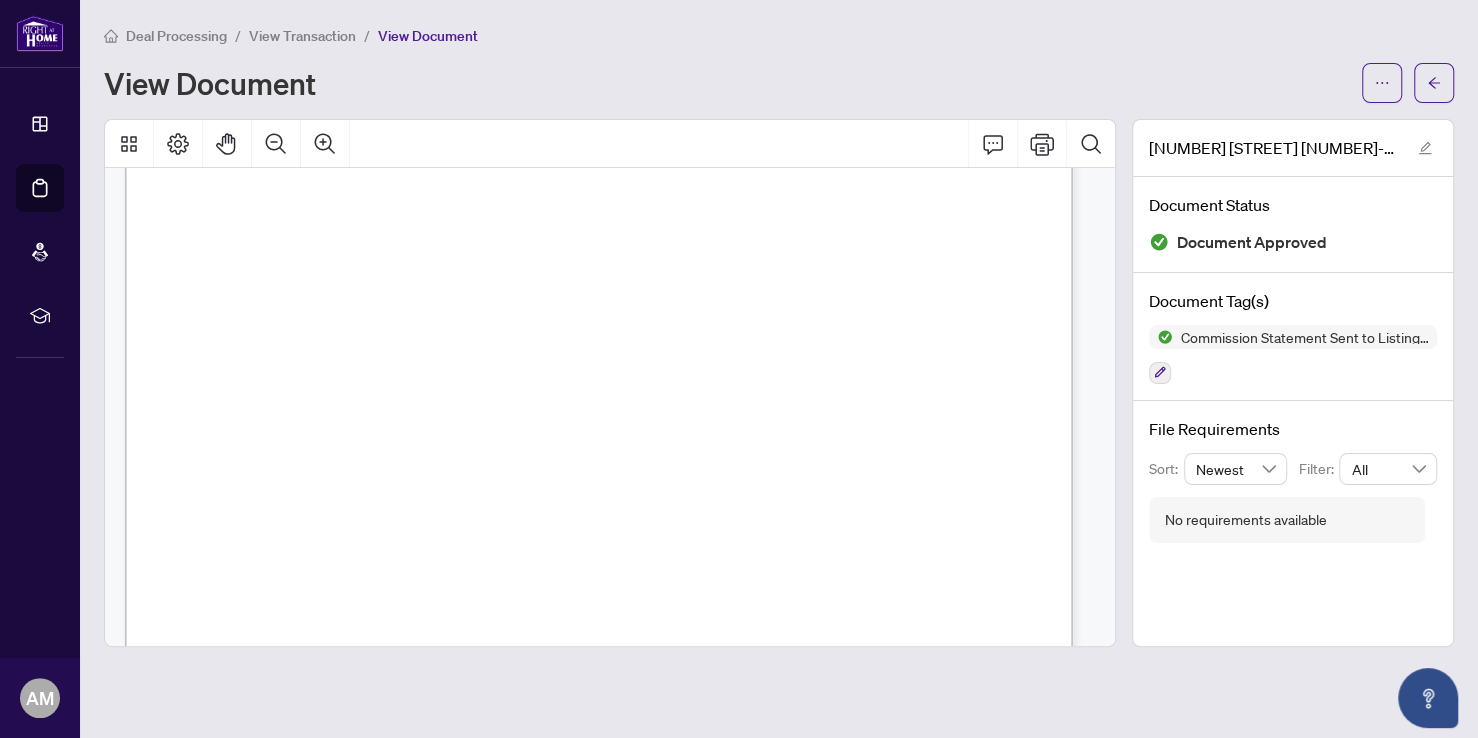 scroll, scrollTop: 0, scrollLeft: 0, axis: both 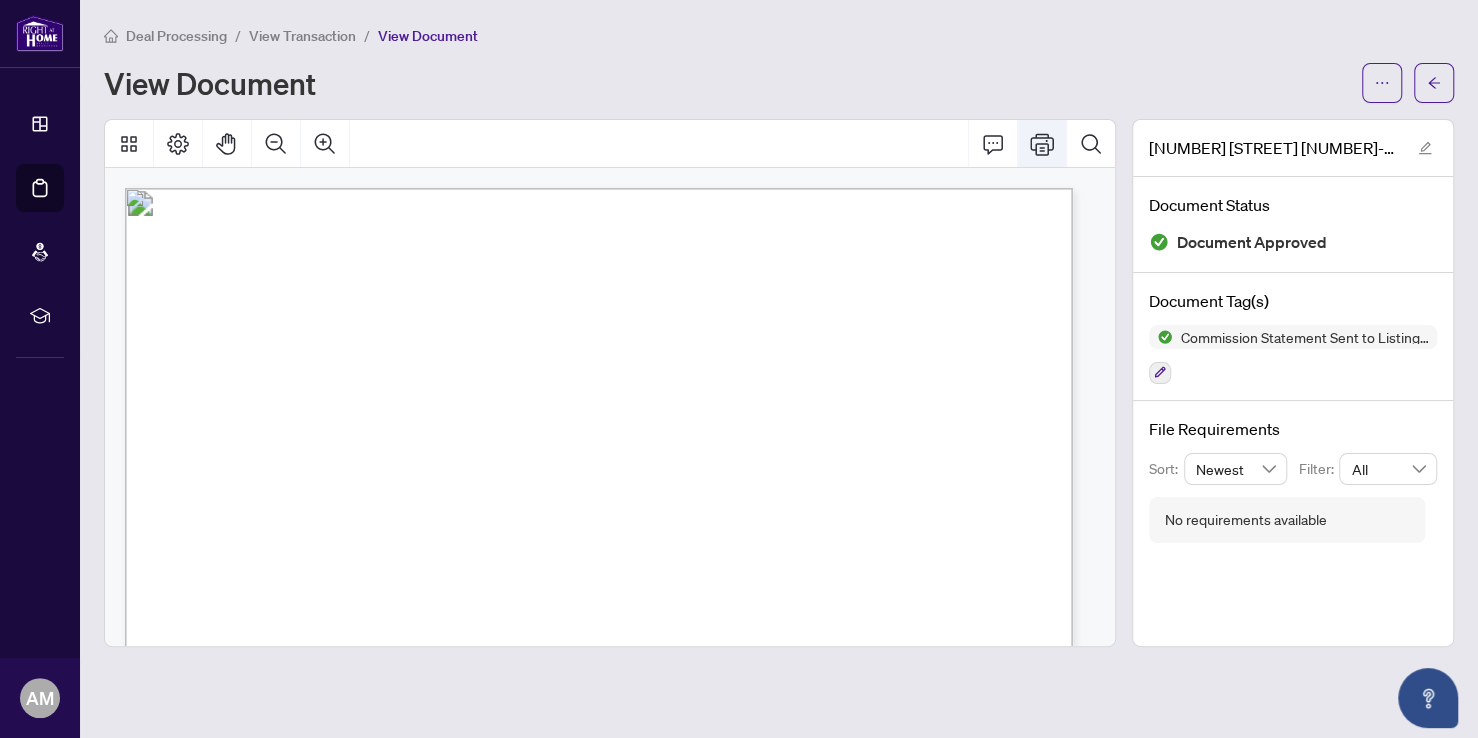 click 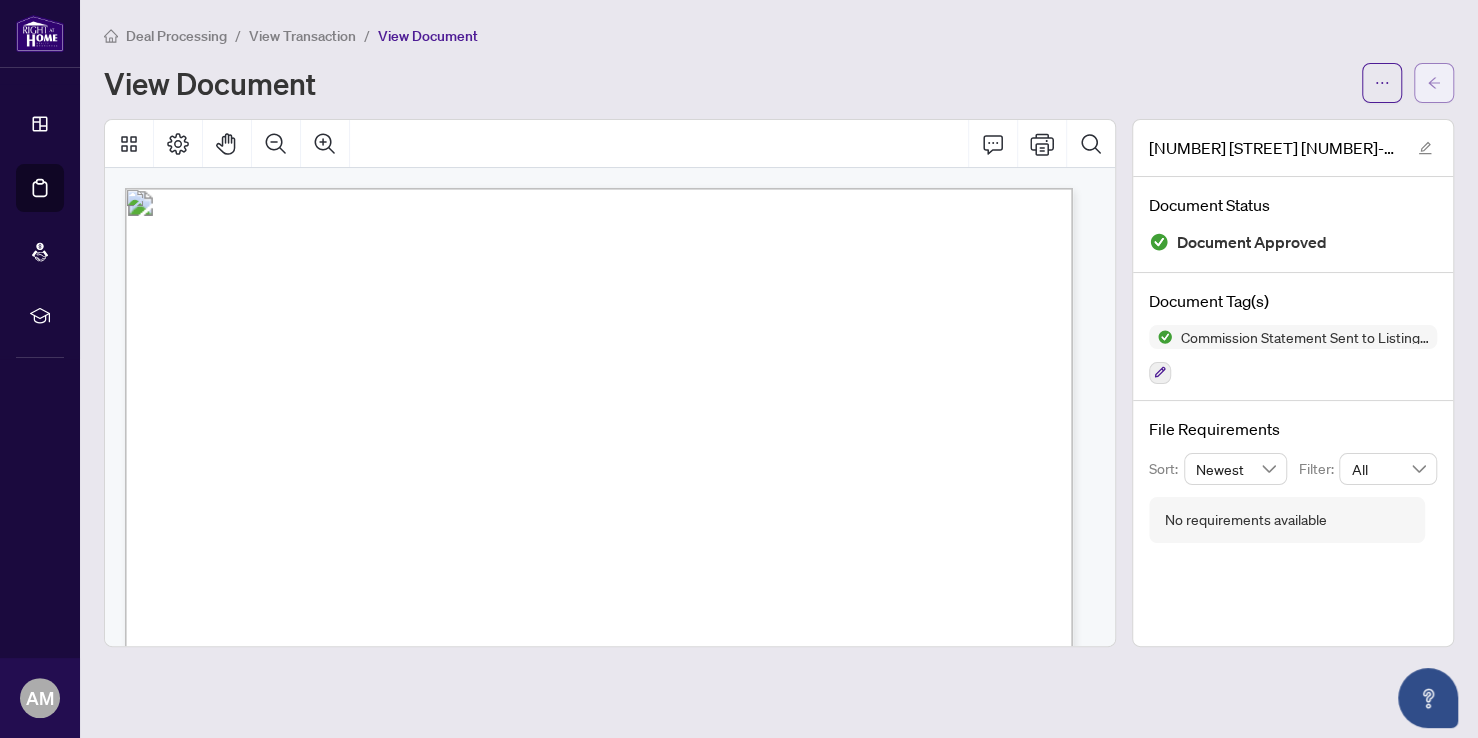 click at bounding box center (1434, 83) 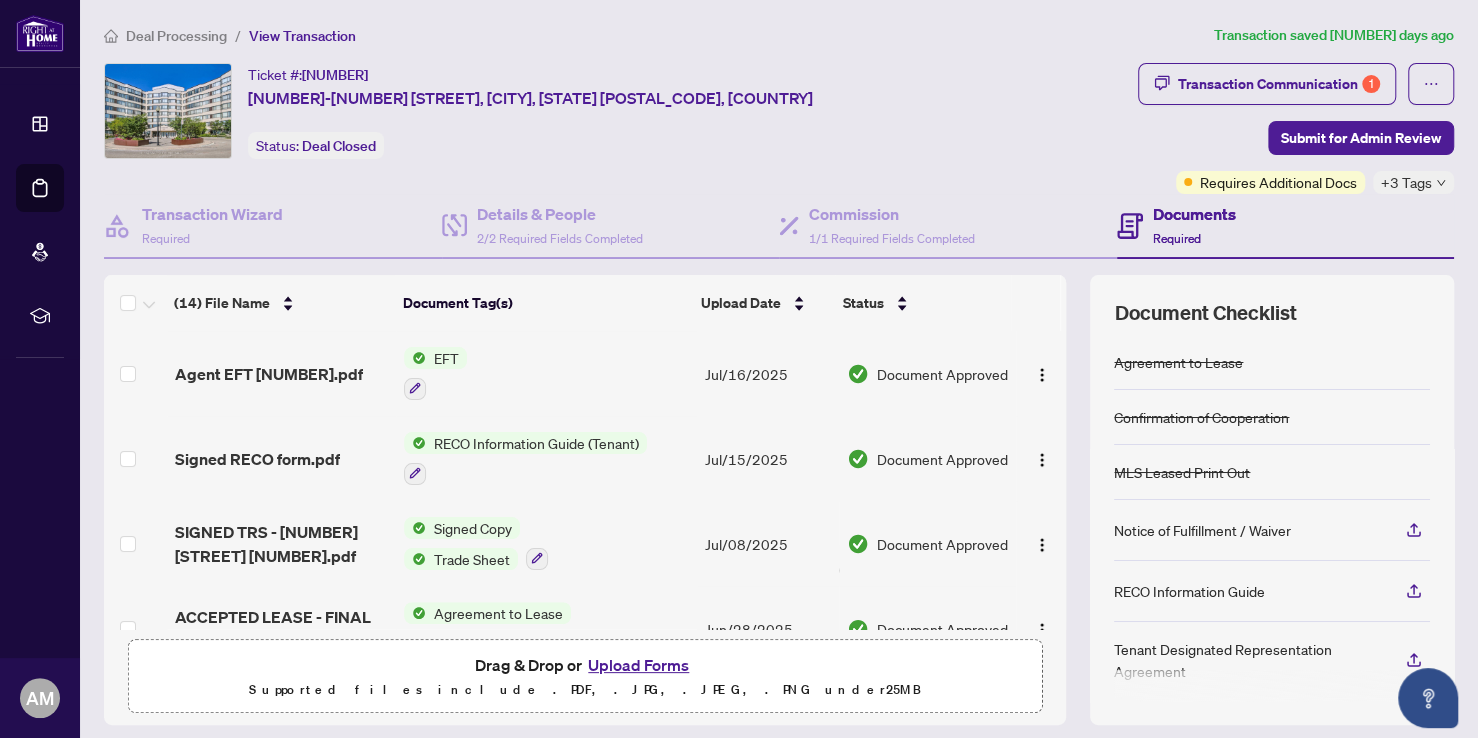 click on "Signed Copy Trade Sheet" at bounding box center (476, 543) 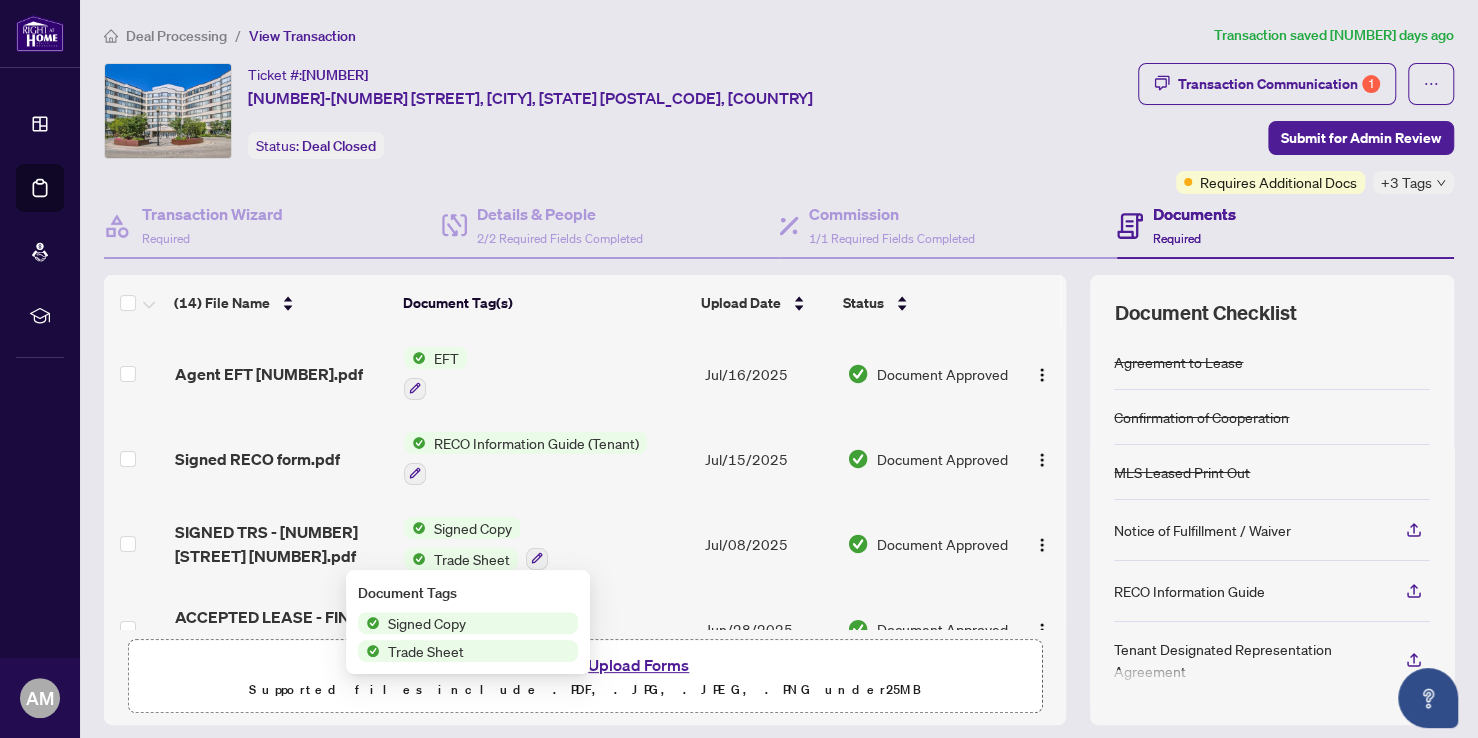 click on "Signed Copy" at bounding box center [427, 623] 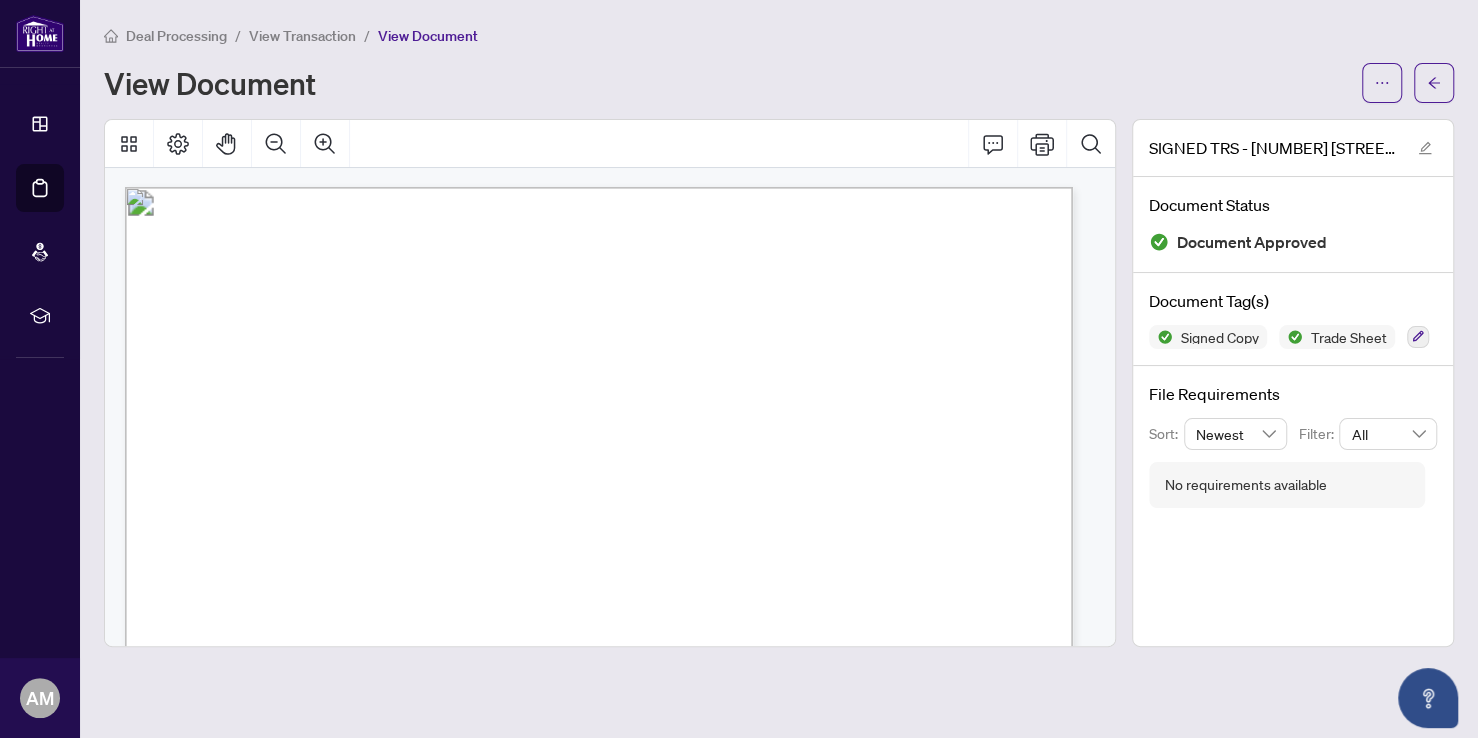 scroll, scrollTop: 0, scrollLeft: 0, axis: both 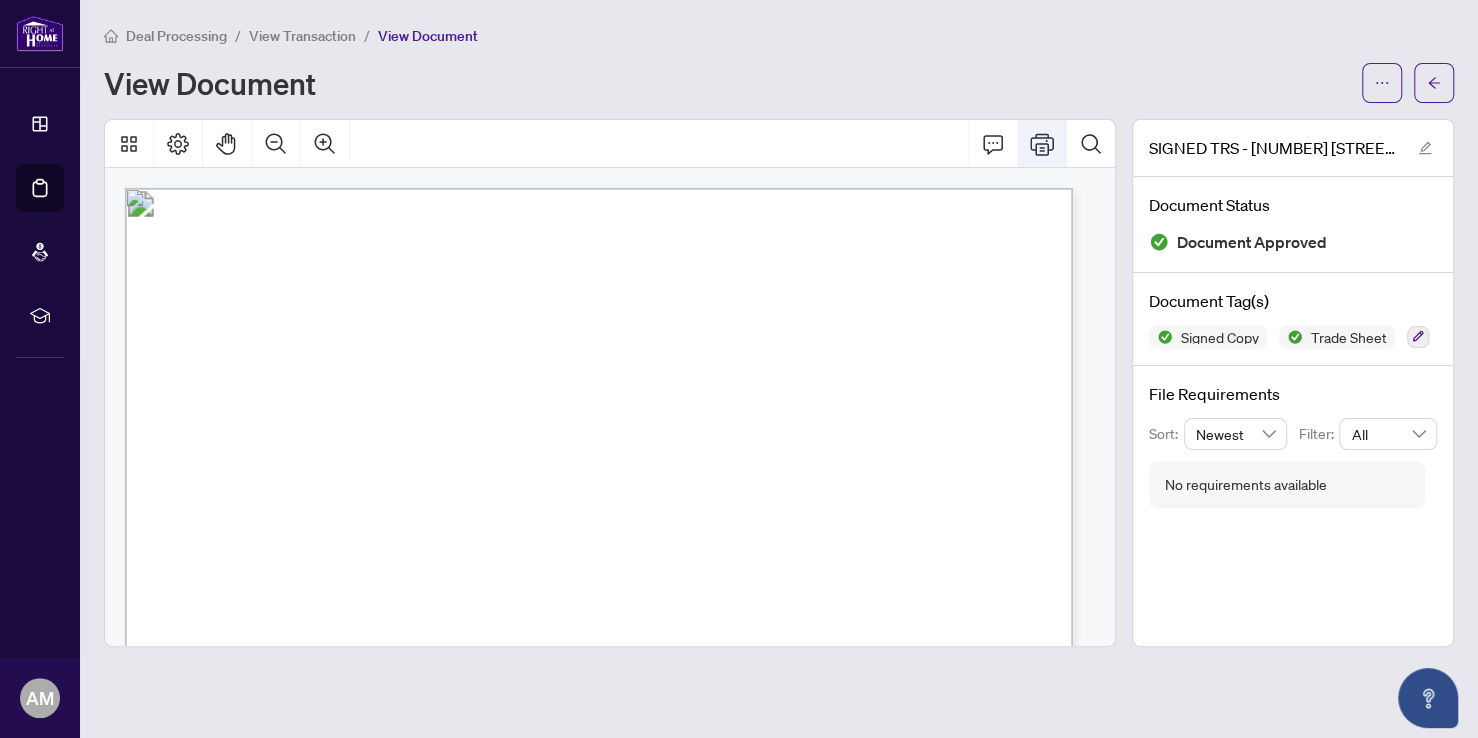 click 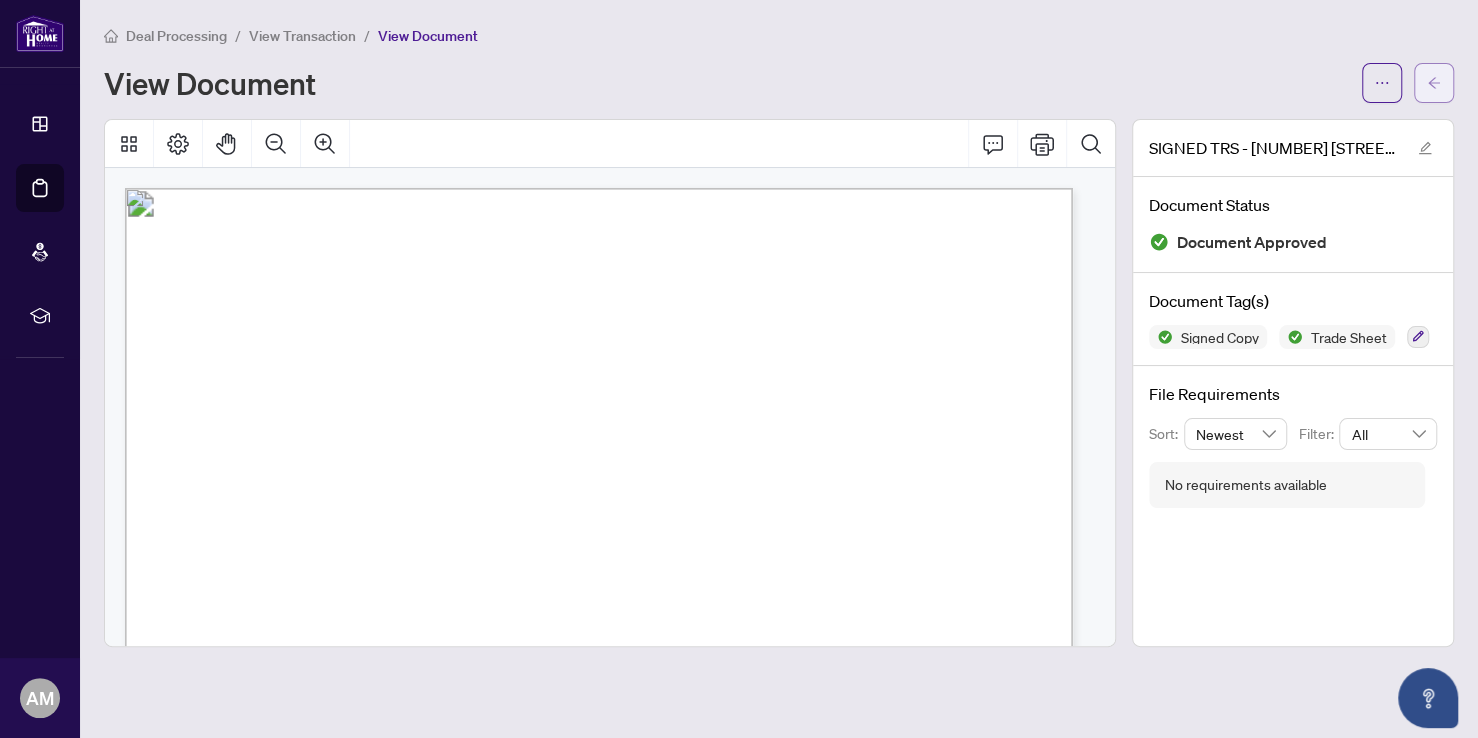 click at bounding box center [1434, 83] 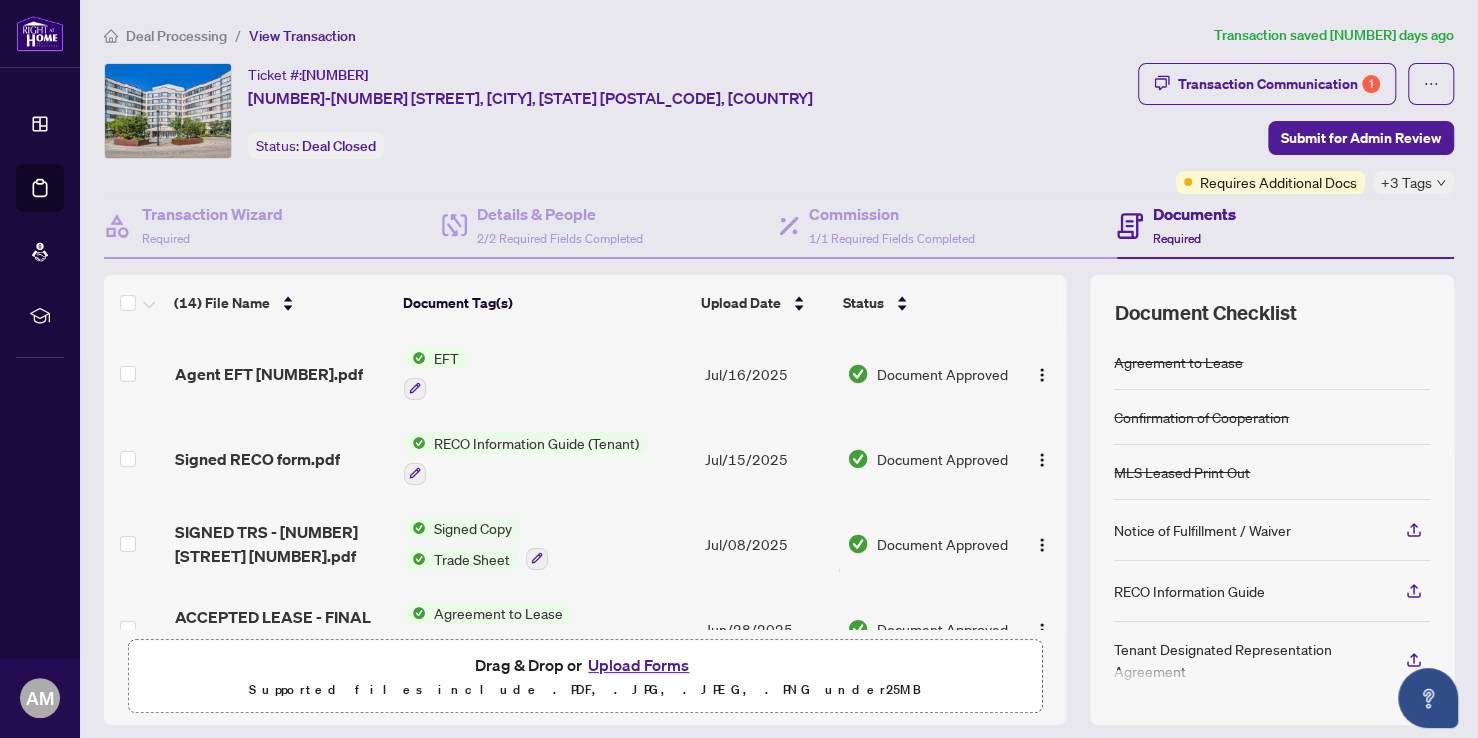click on "Deal Processing" at bounding box center [176, 36] 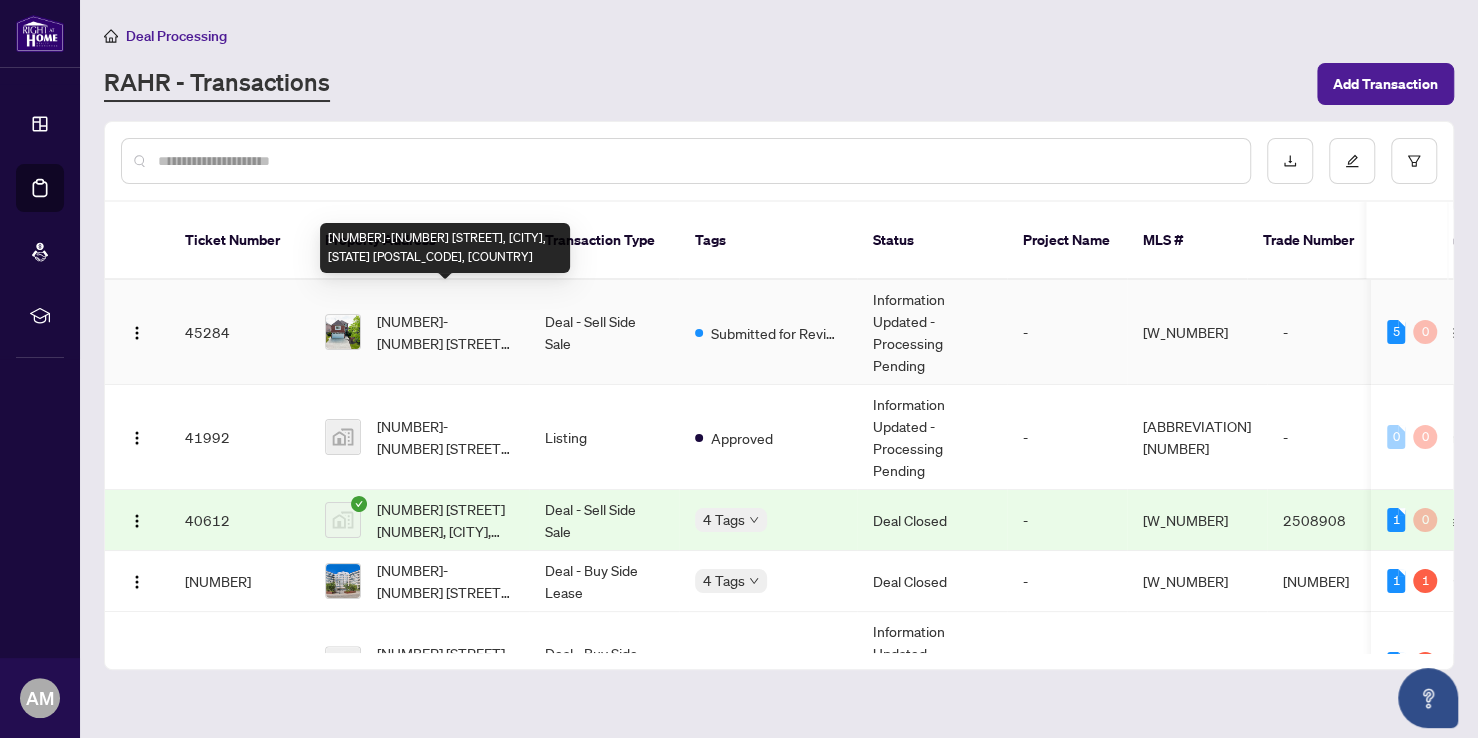 click on "[NUMBER]-[NUMBER] [STREET], [CITY], [STATE] [POSTAL_CODE], [COUNTRY]" at bounding box center (445, 332) 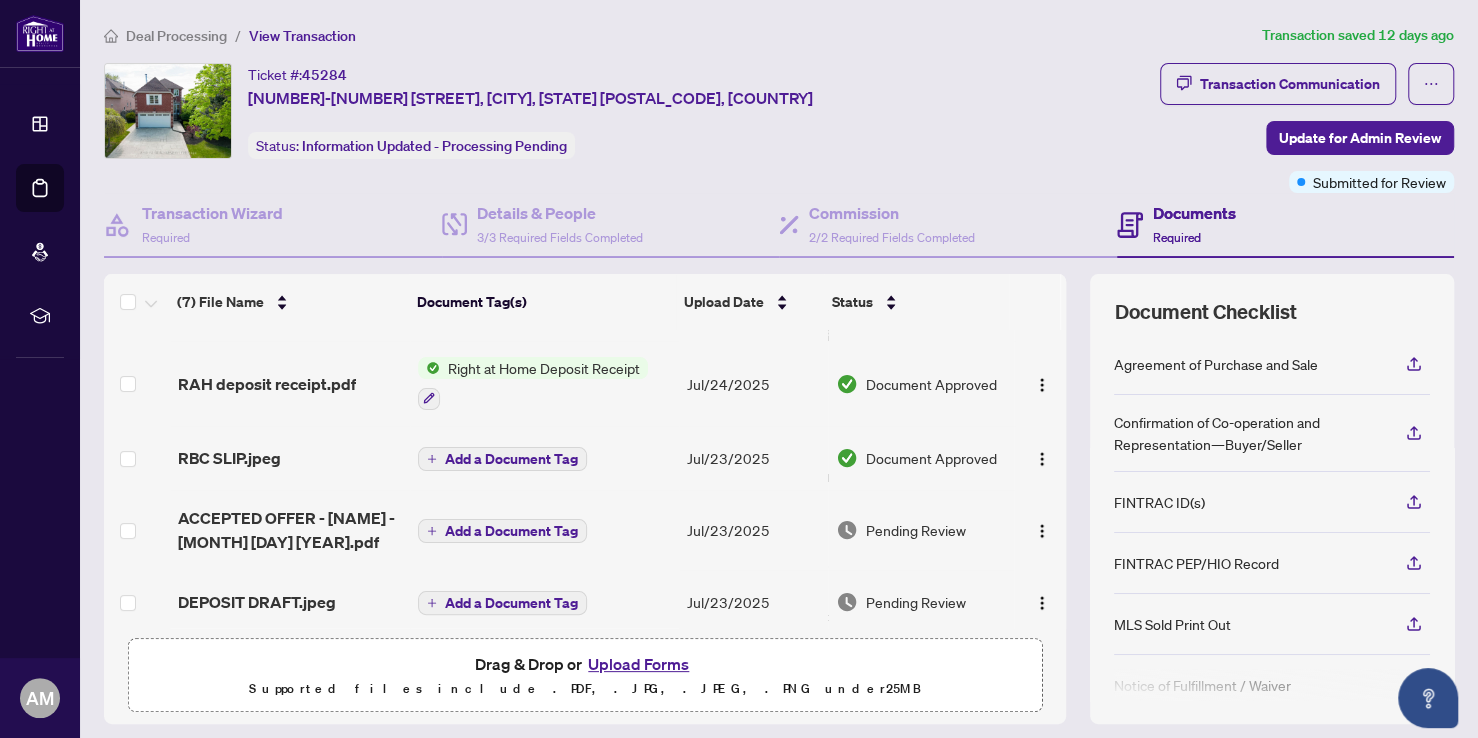 scroll, scrollTop: 224, scrollLeft: 0, axis: vertical 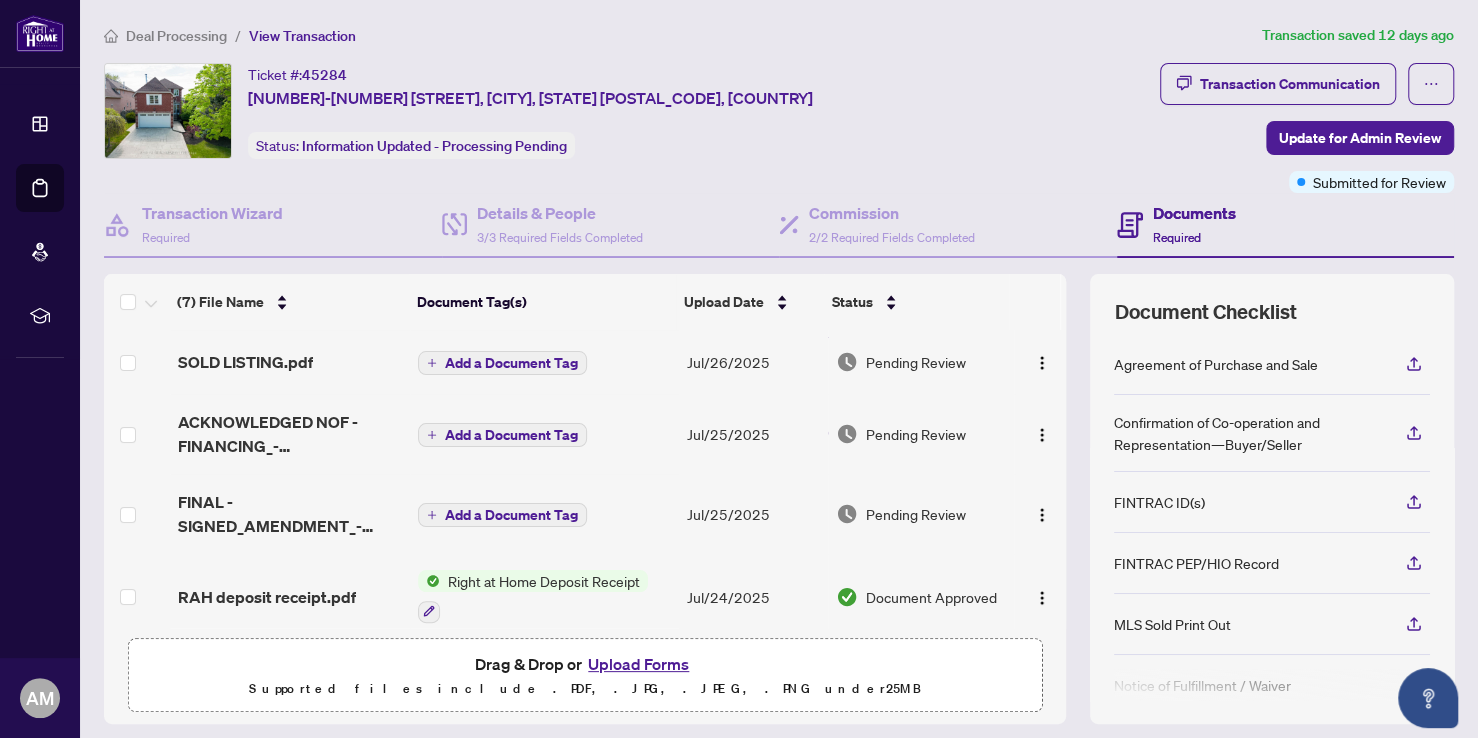 click on "Deal Processing" at bounding box center (176, 36) 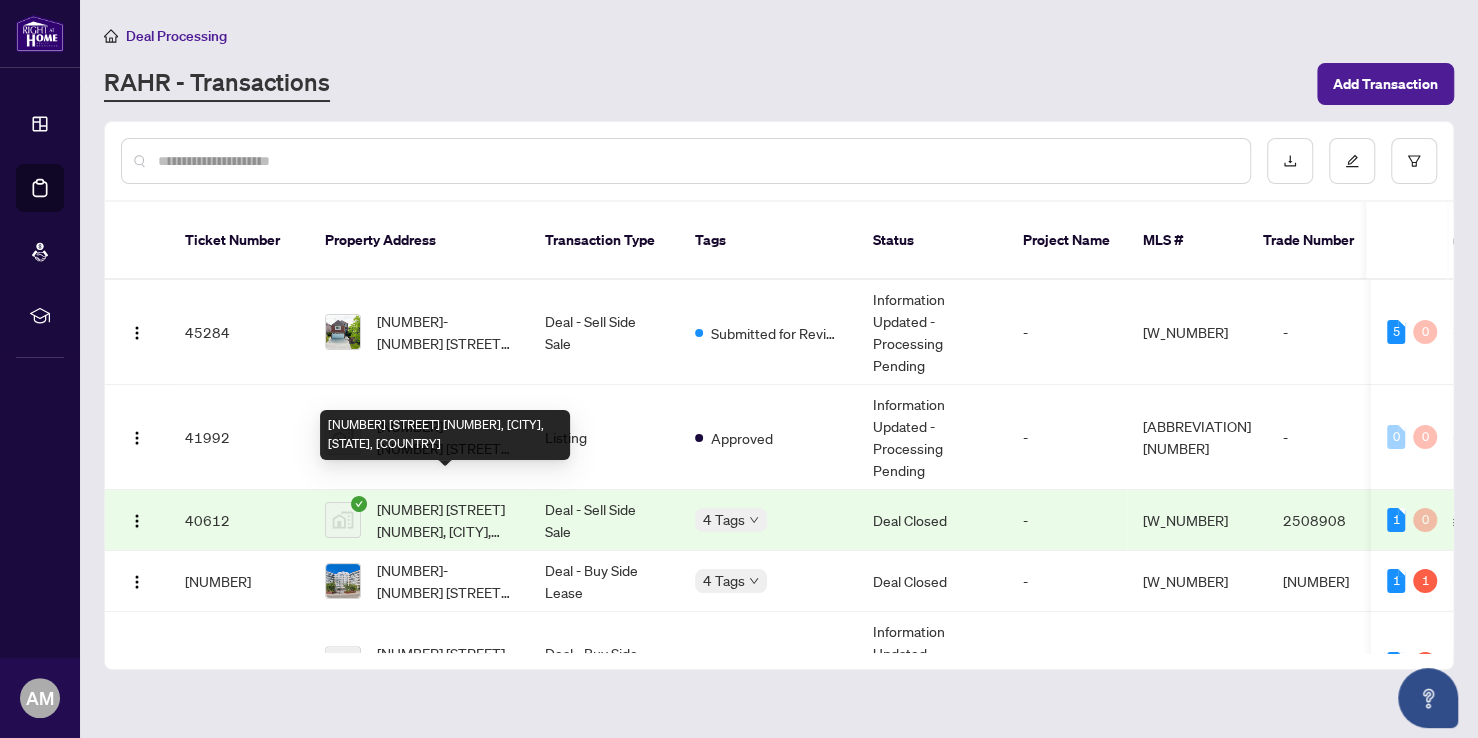 click on "[NUMBER] [STREET] [NUMBER], [CITY], [STATE], [COUNTRY]" at bounding box center [445, 520] 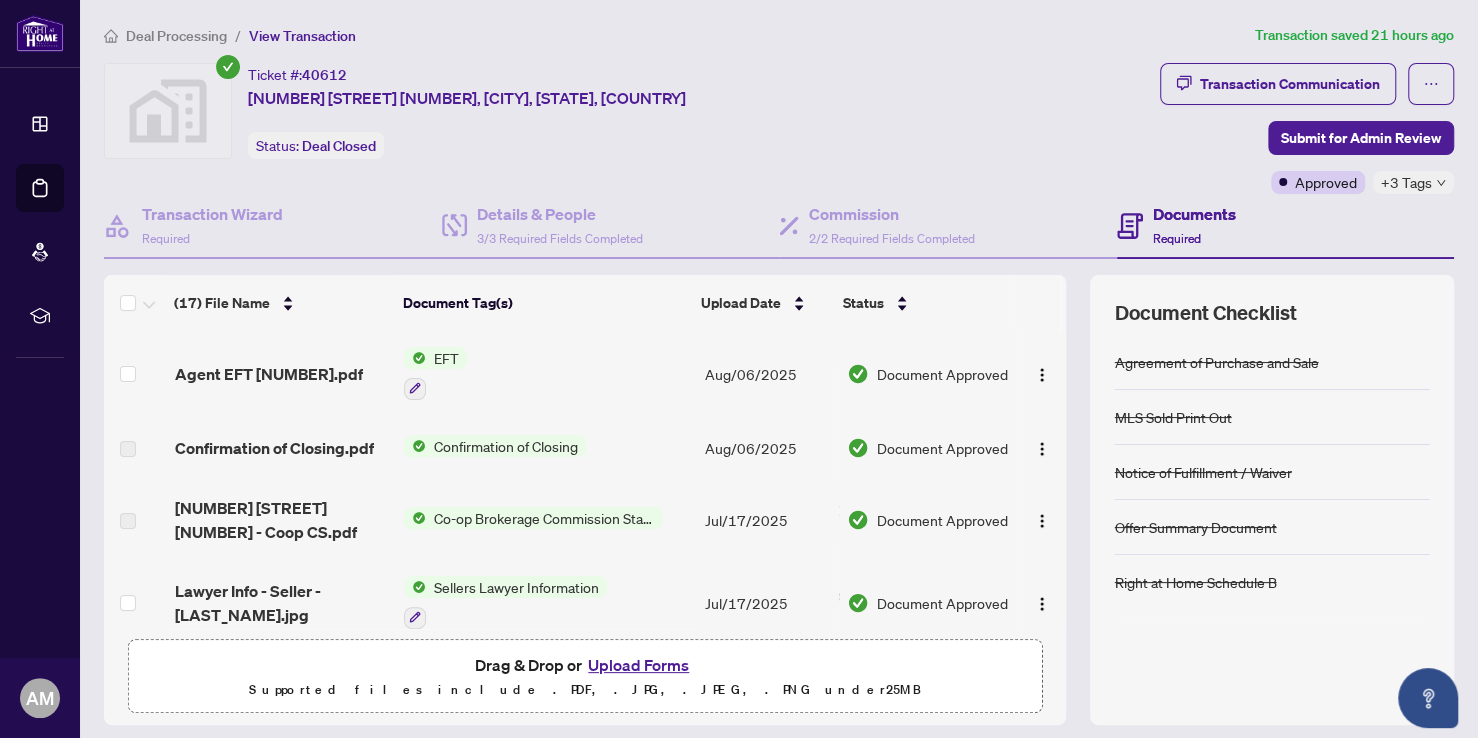 click on "Confirmation of Closing" at bounding box center (506, 446) 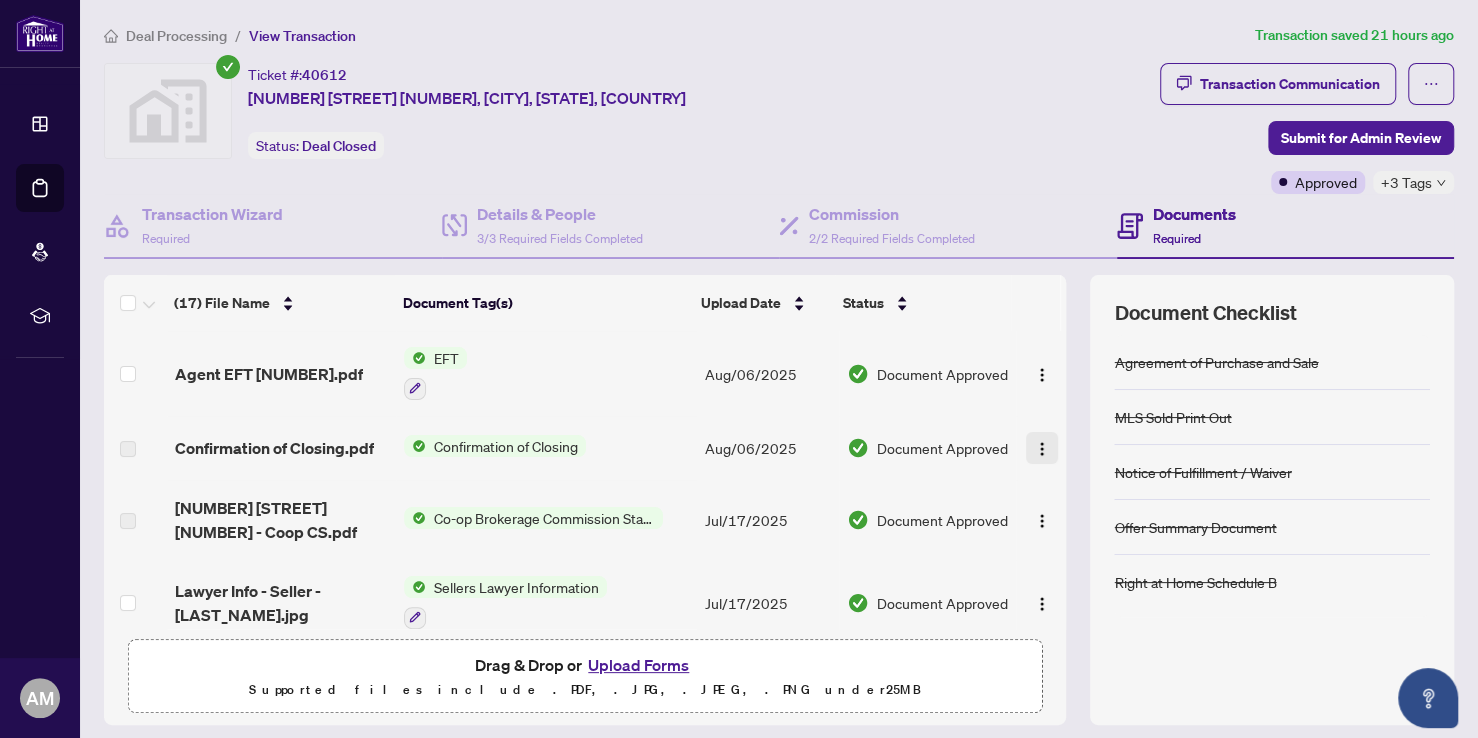 click at bounding box center (1042, 449) 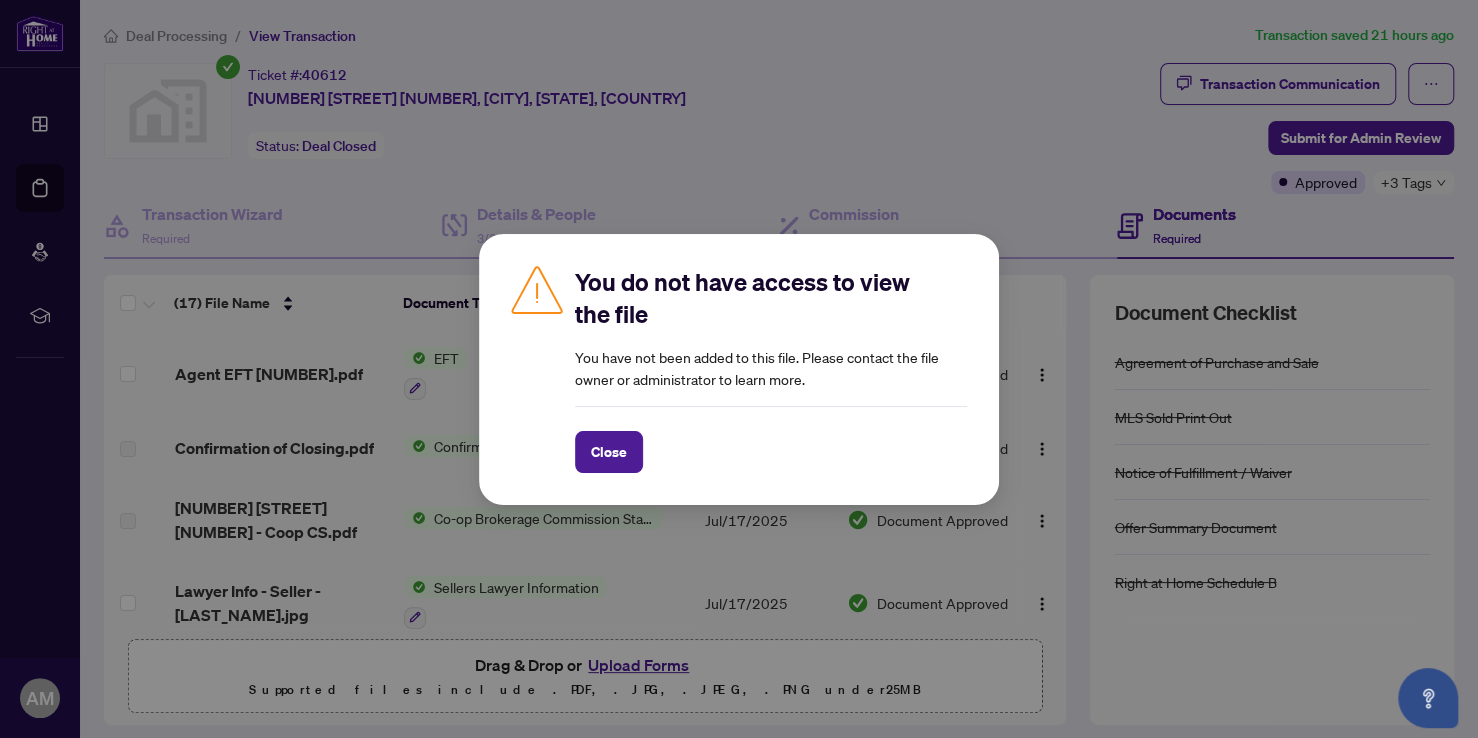 click on "You do not have access to view the file You have not been added to this file. Please contact the file owner or administrator to learn more. Close Cancel OK" at bounding box center (739, 369) 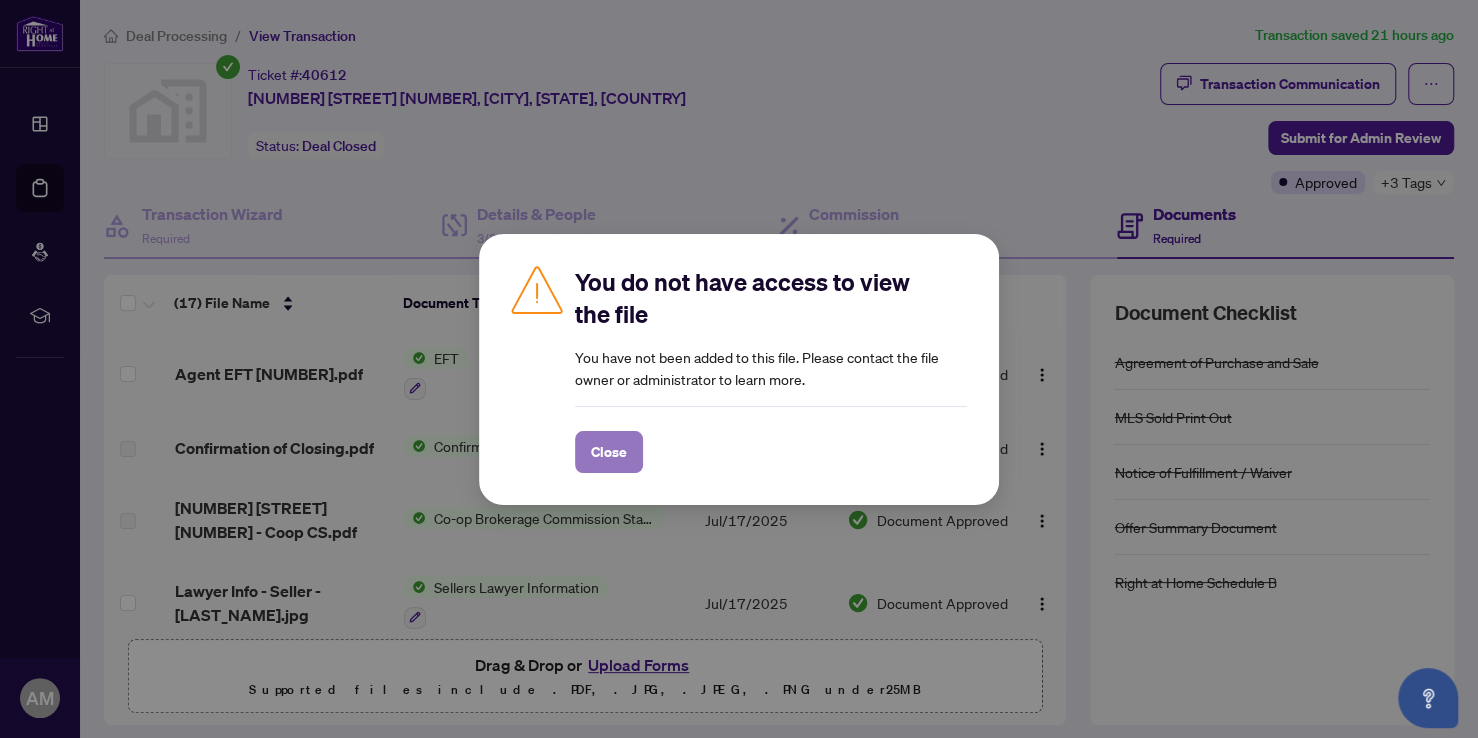 click on "Close" at bounding box center [609, 452] 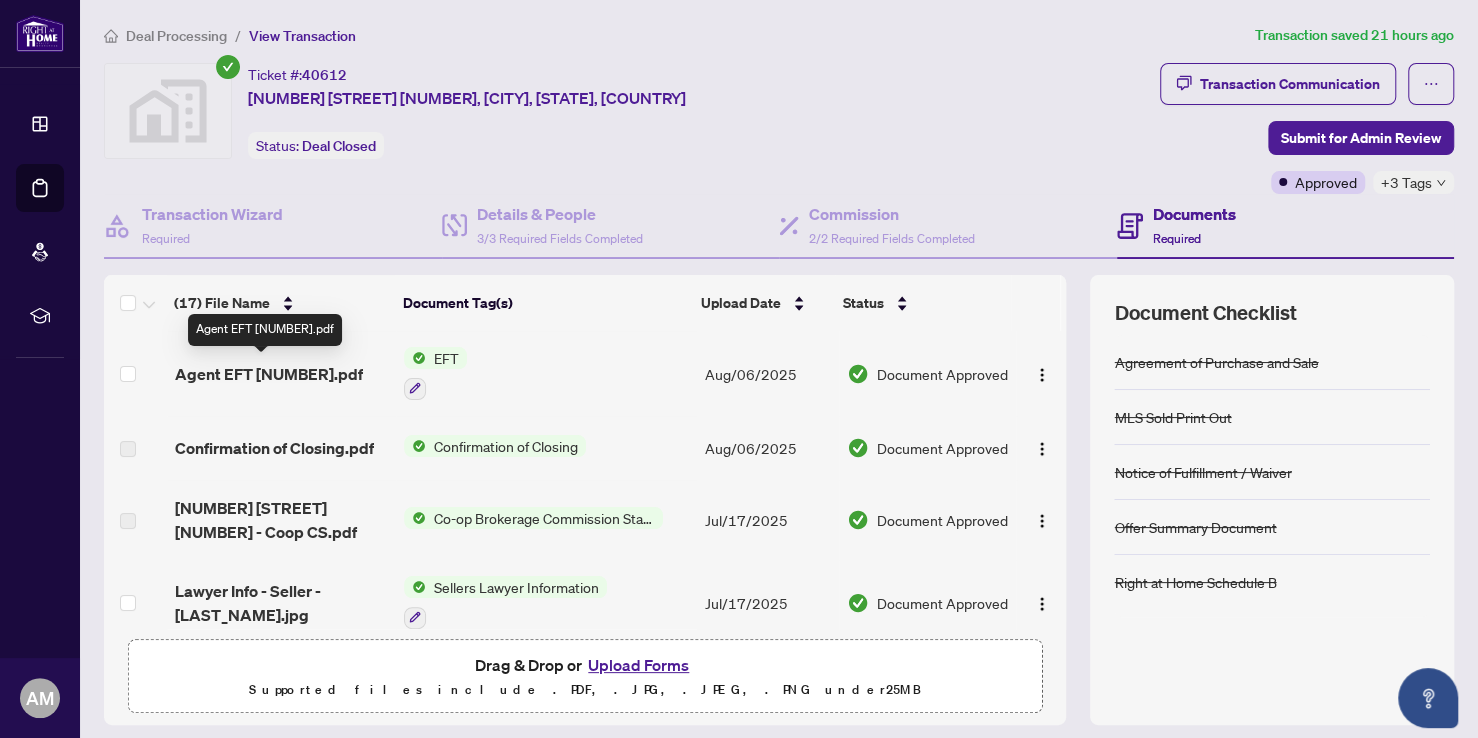 click on "Agent EFT [NUMBER].pdf" at bounding box center (269, 374) 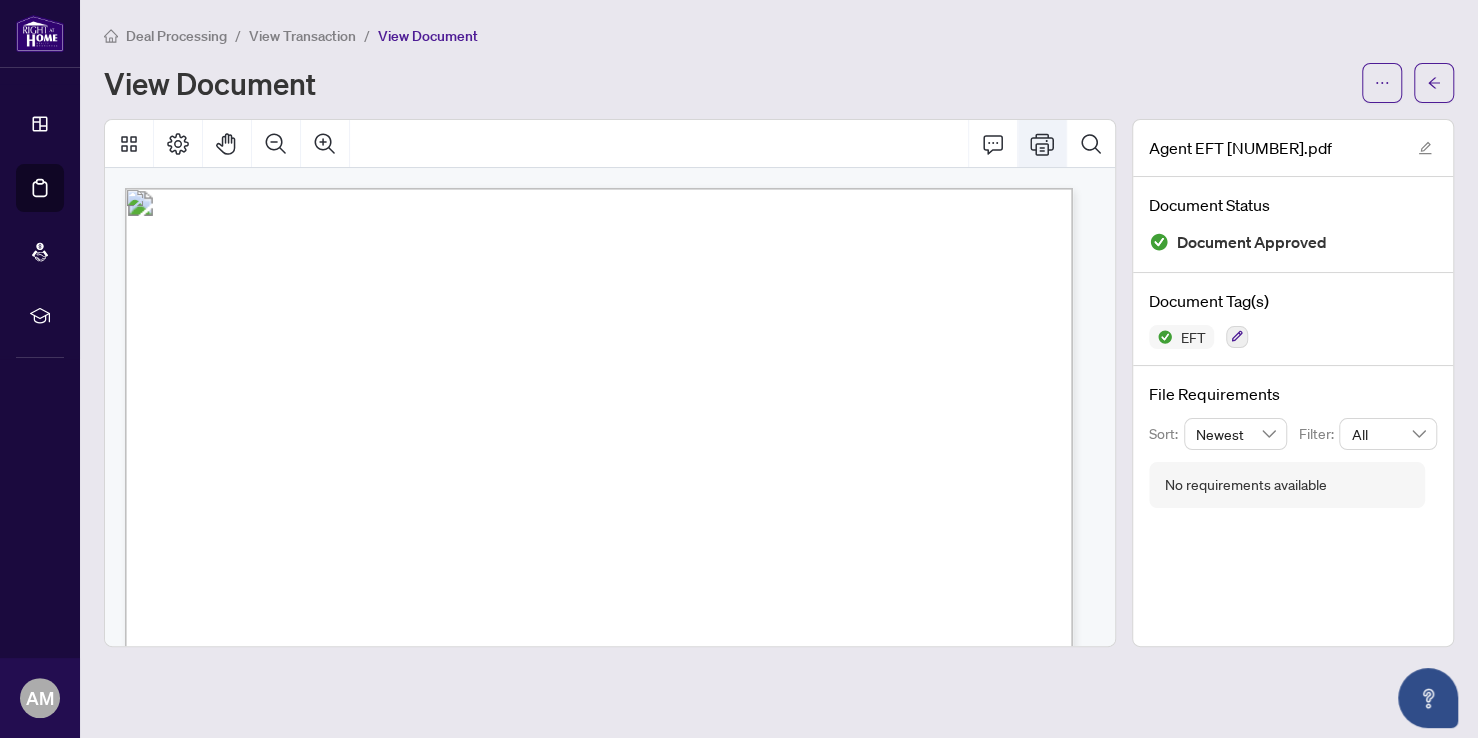 click 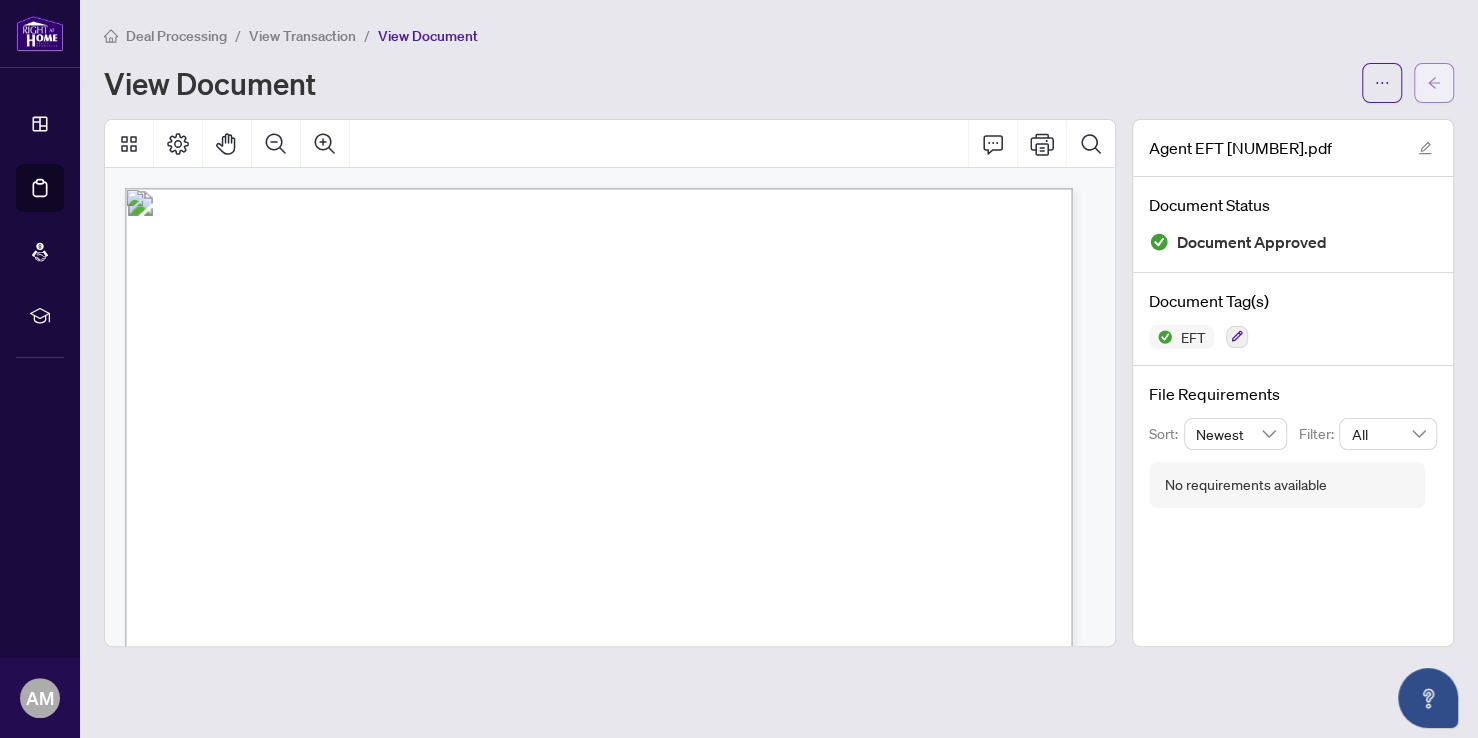 click 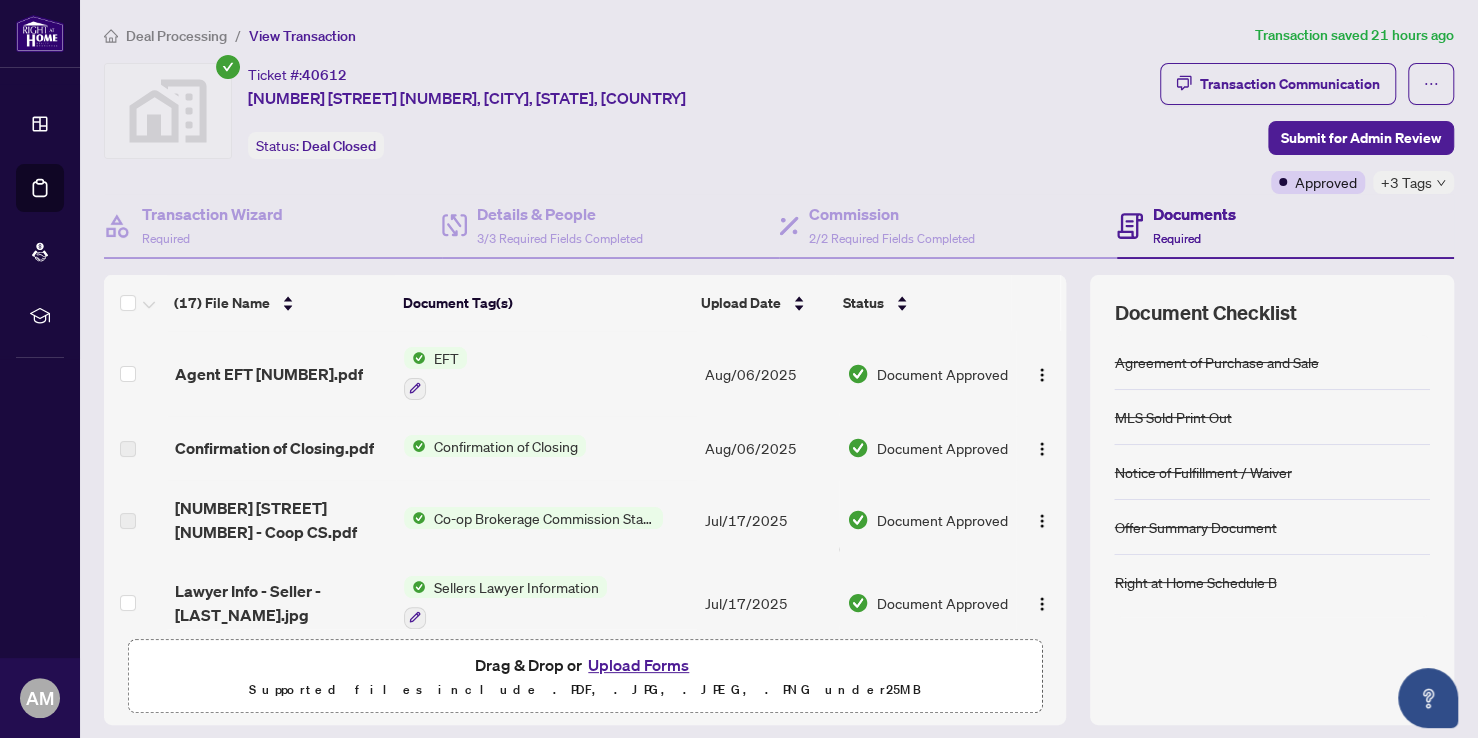 click on "Co-op Brokerage Commission Statement" at bounding box center (544, 518) 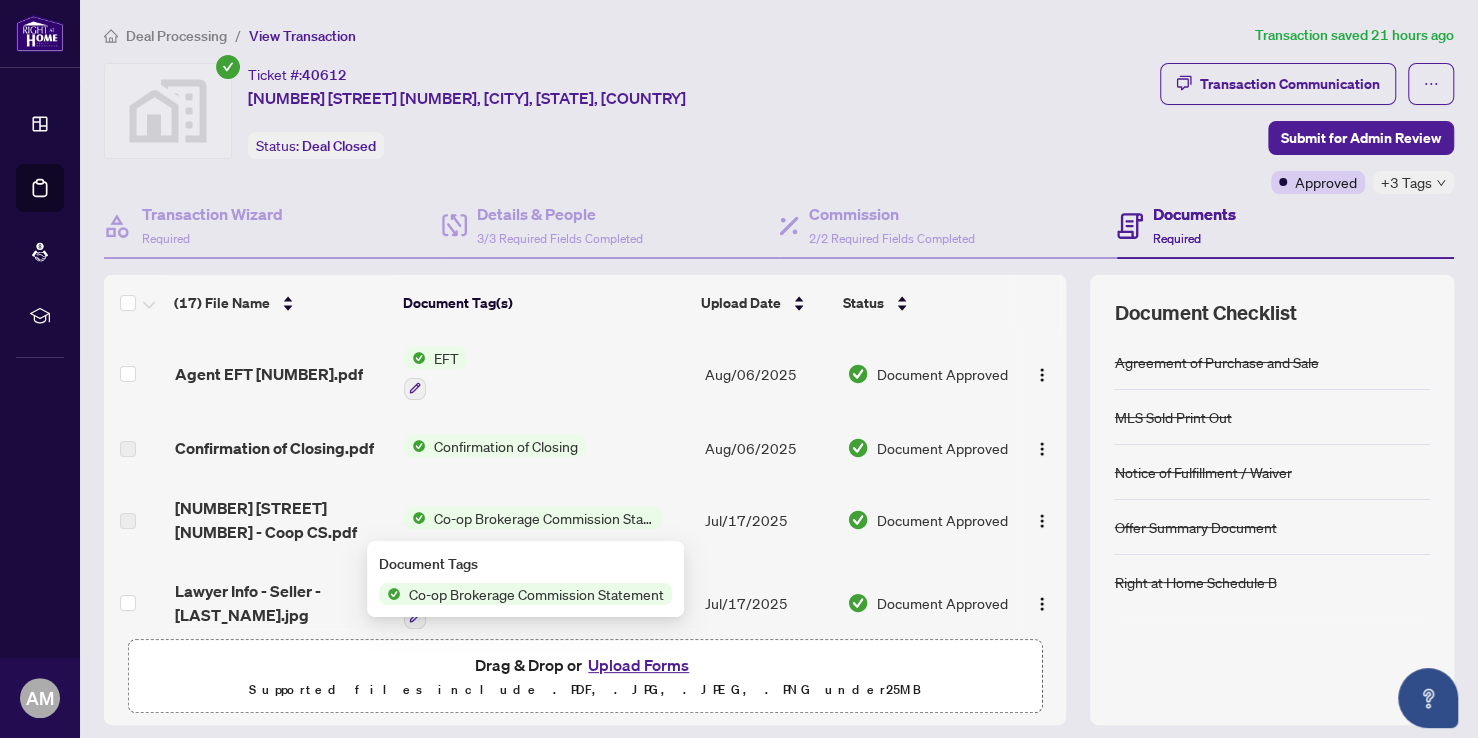 click on "Co-op Brokerage Commission Statement" at bounding box center (536, 594) 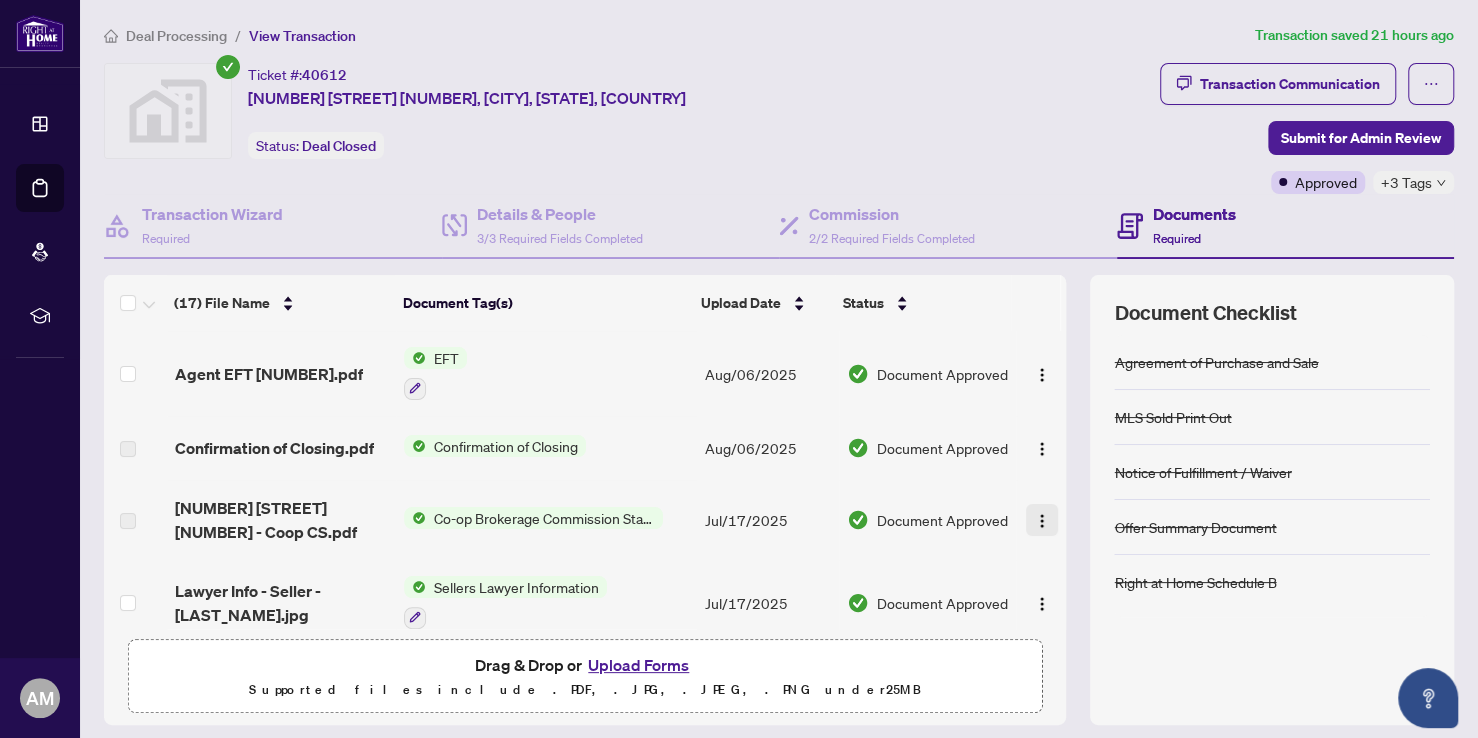 click at bounding box center (1042, 521) 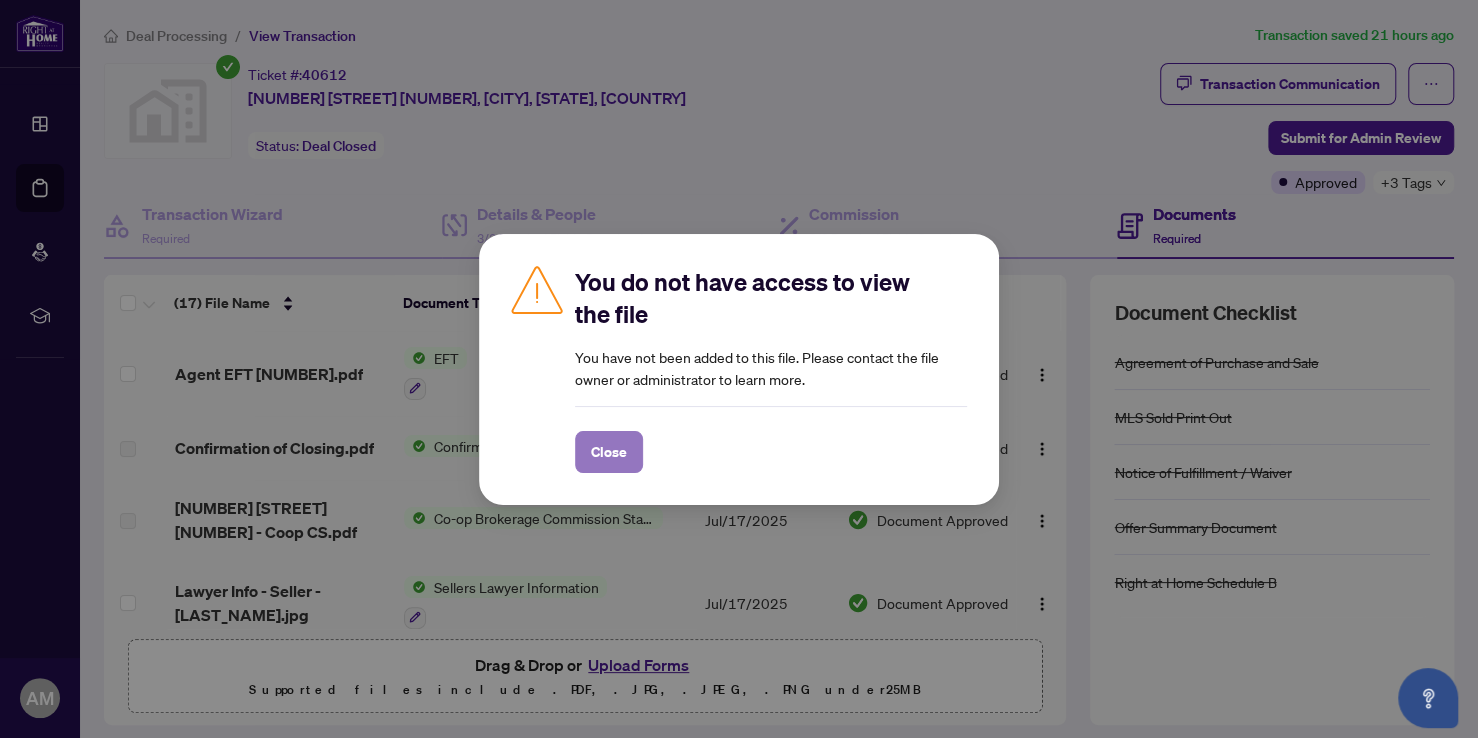 click on "Close" at bounding box center (609, 452) 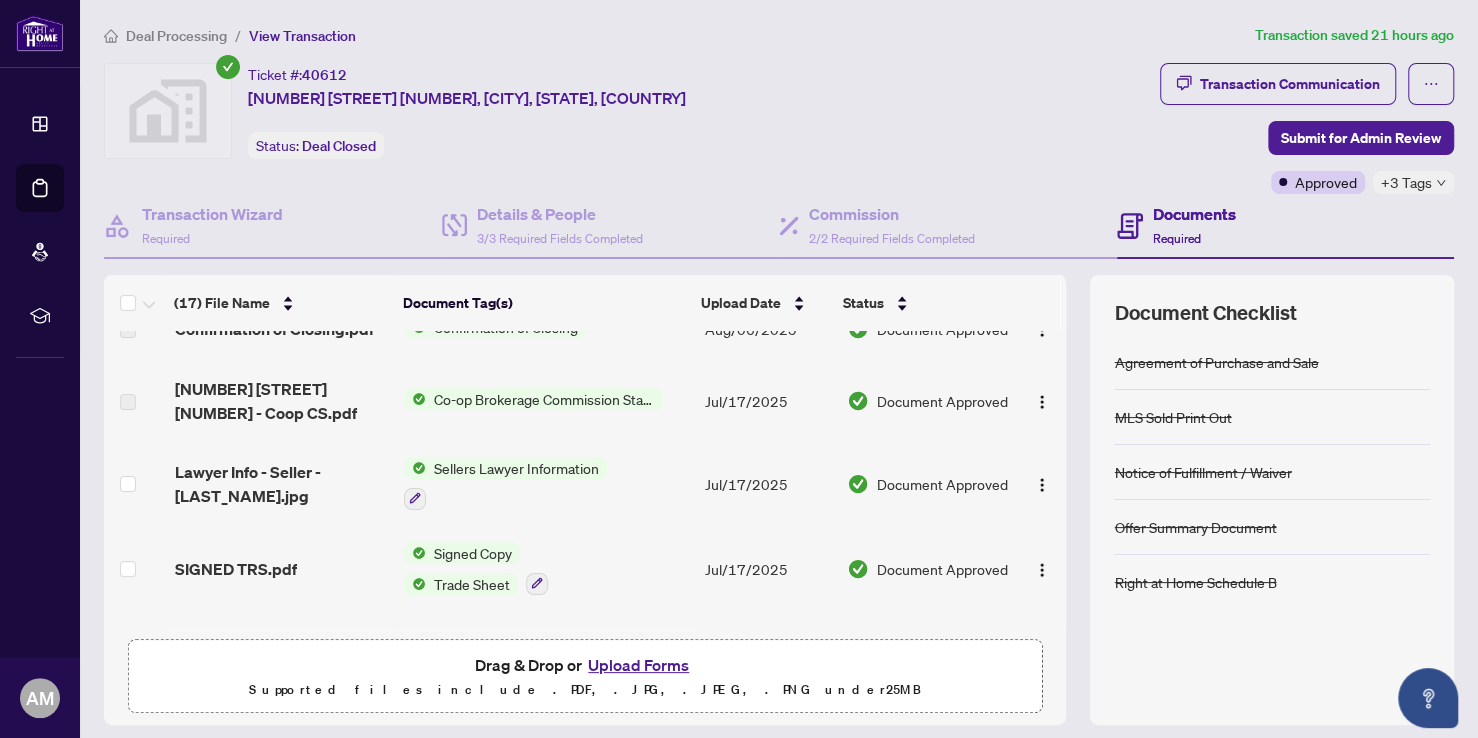 scroll, scrollTop: 150, scrollLeft: 0, axis: vertical 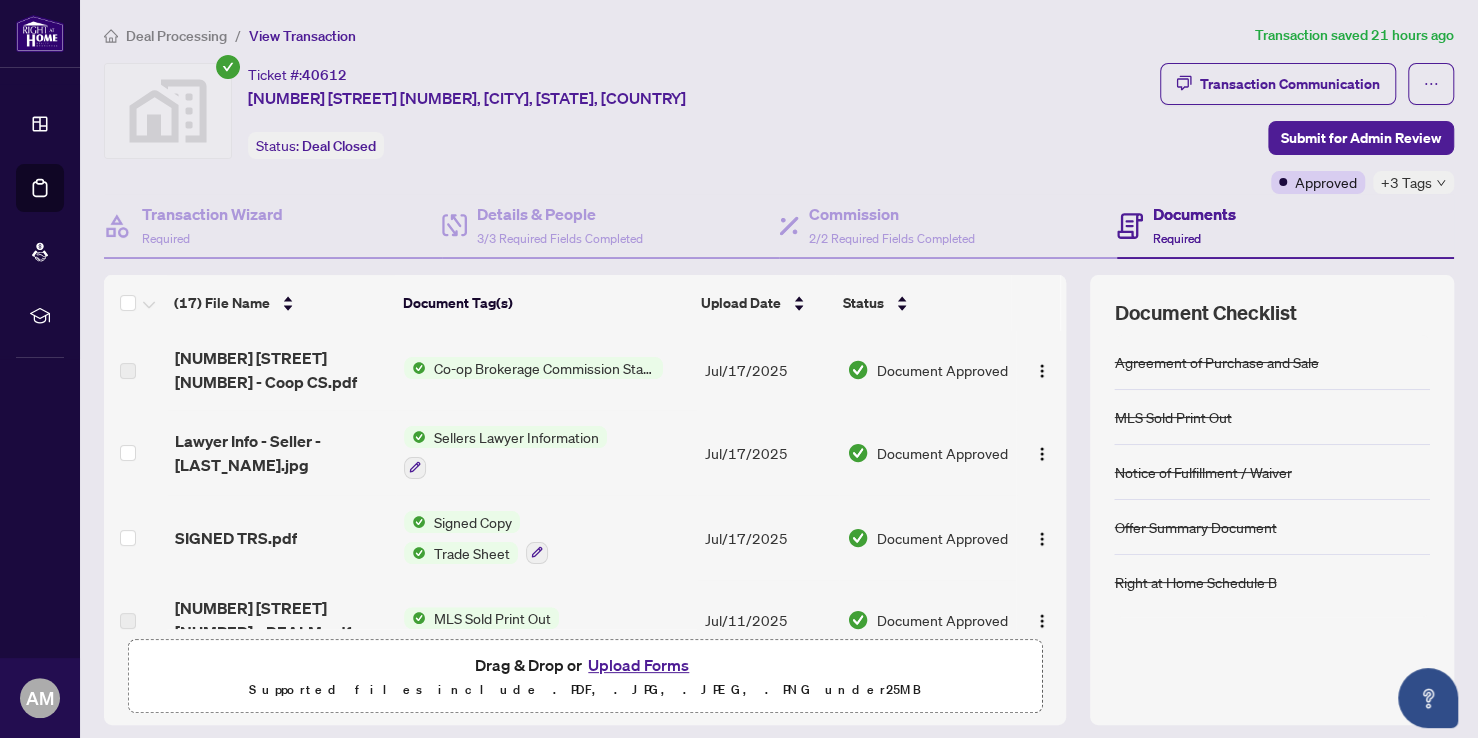 click on "Signed Copy Trade Sheet" at bounding box center (476, 537) 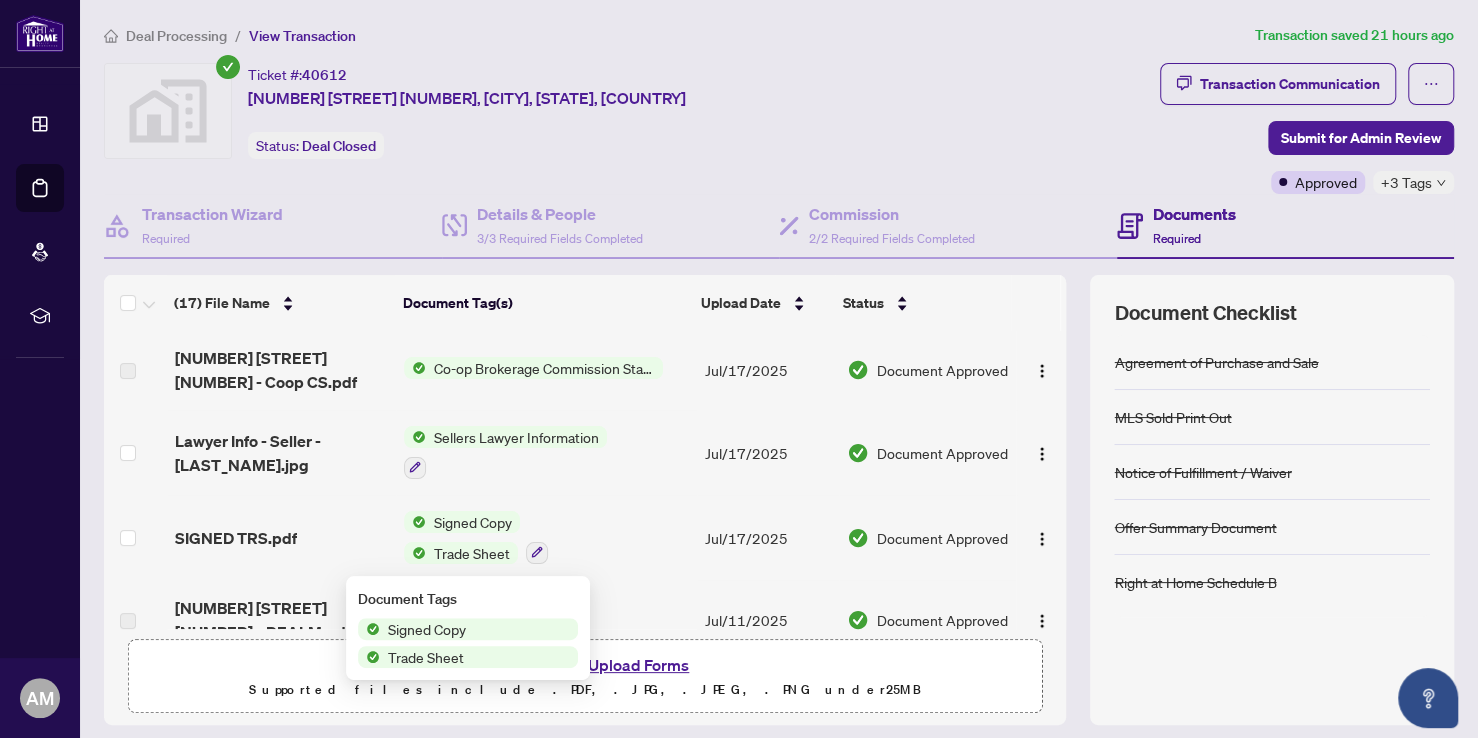 click on "Signed Copy" at bounding box center [427, 629] 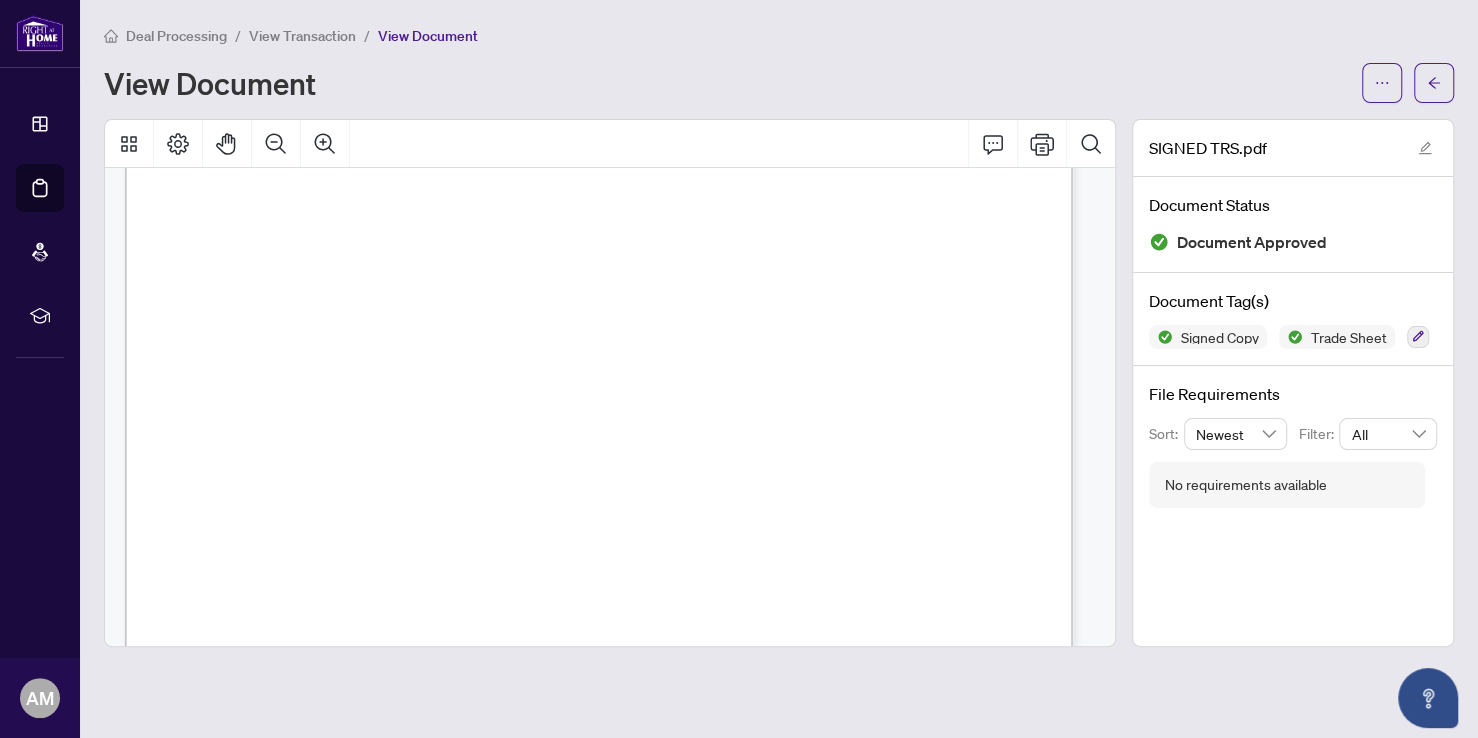 scroll, scrollTop: 300, scrollLeft: 0, axis: vertical 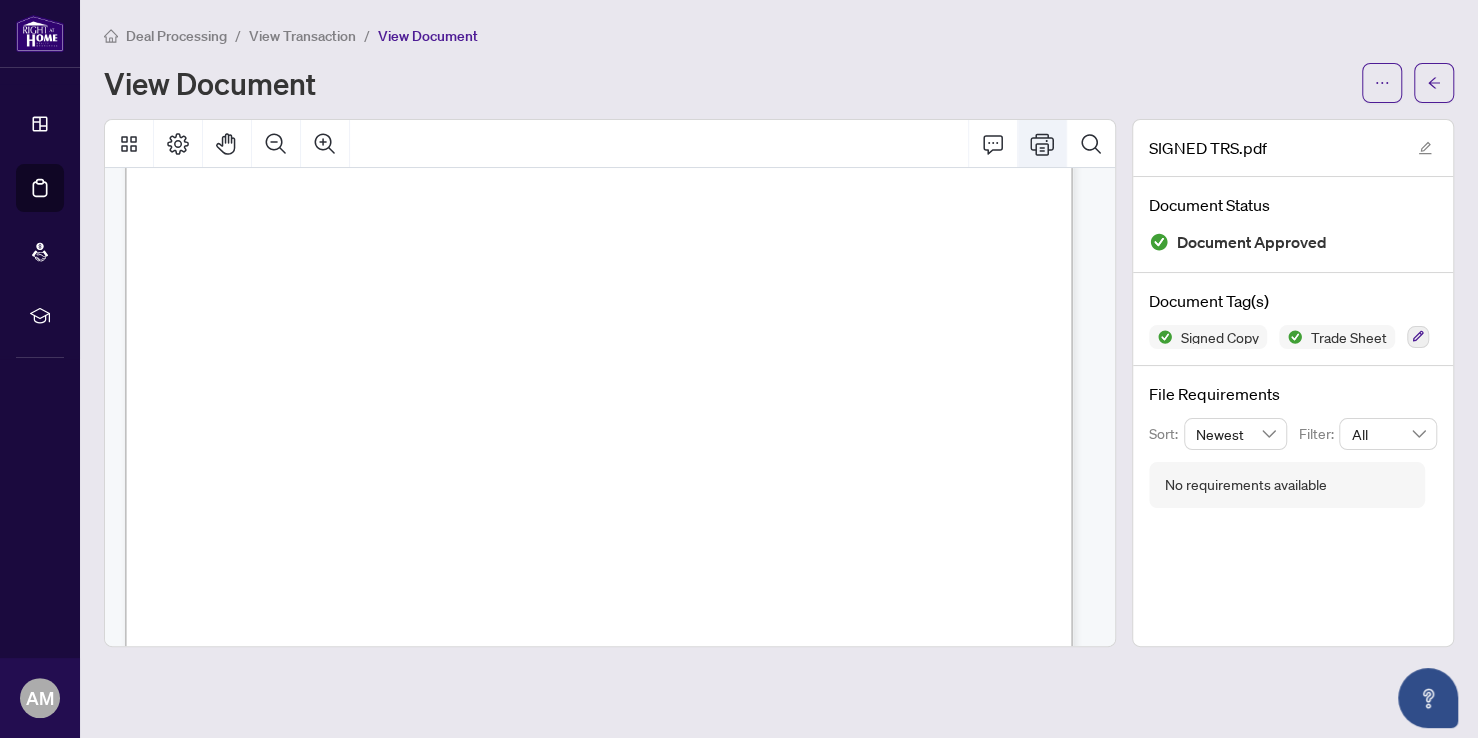click 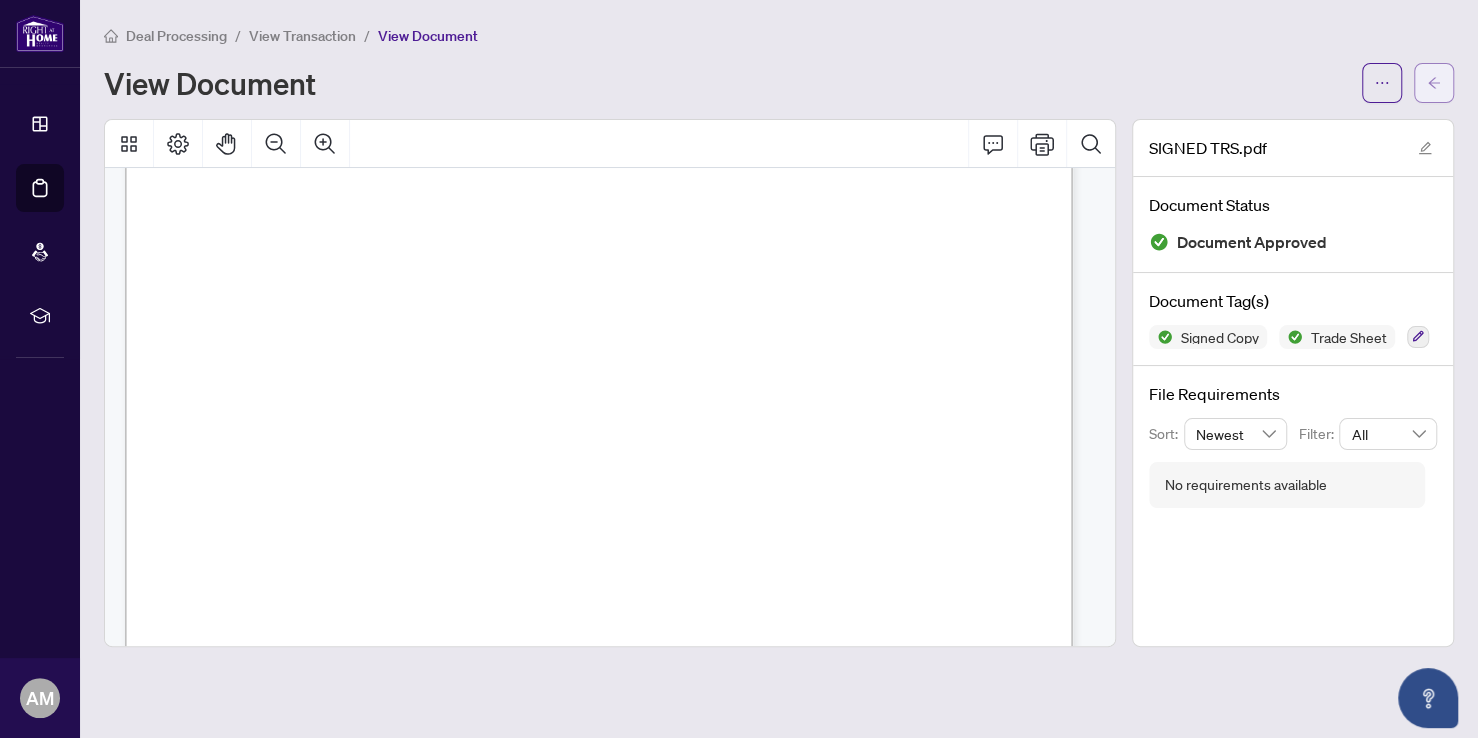 click at bounding box center [1434, 83] 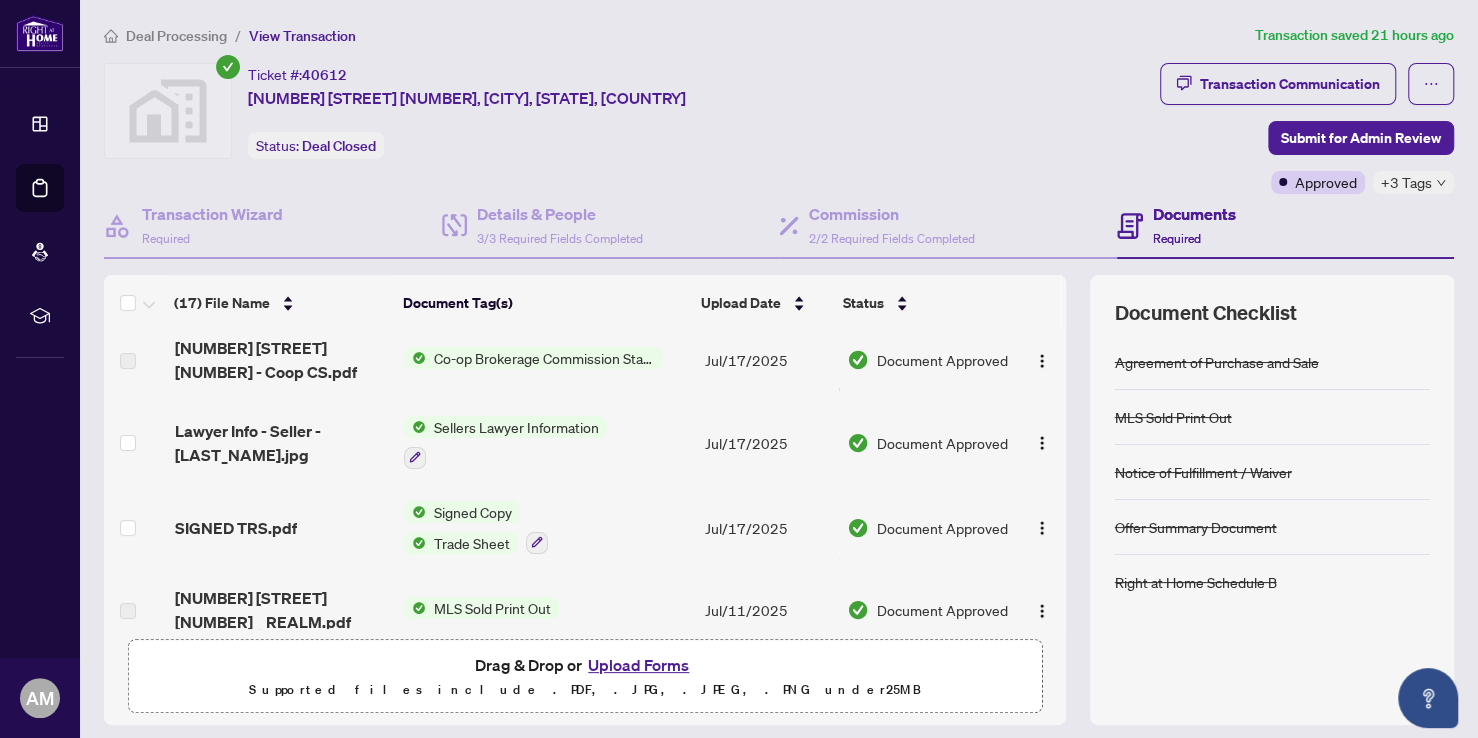 scroll, scrollTop: 300, scrollLeft: 0, axis: vertical 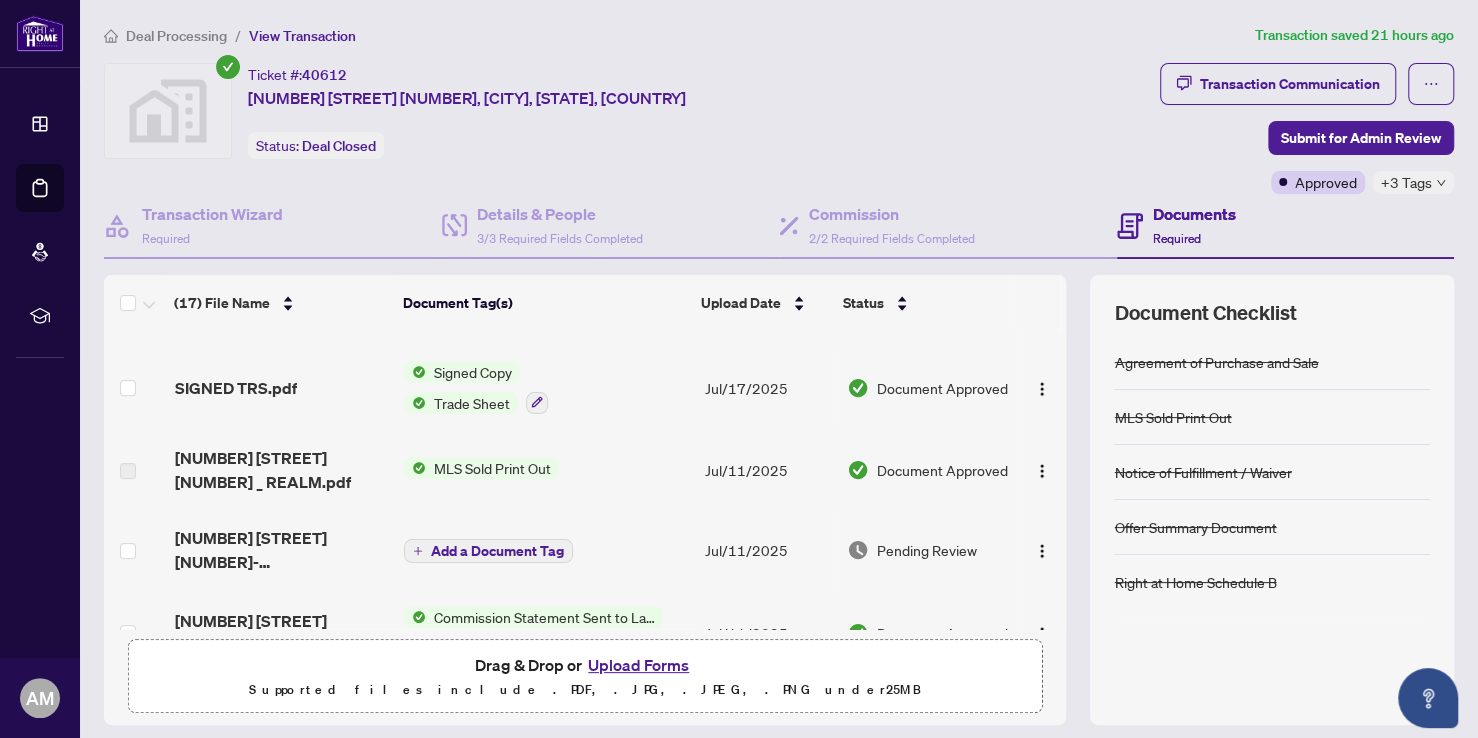 click on "MLS Sold Print Out" at bounding box center [492, 468] 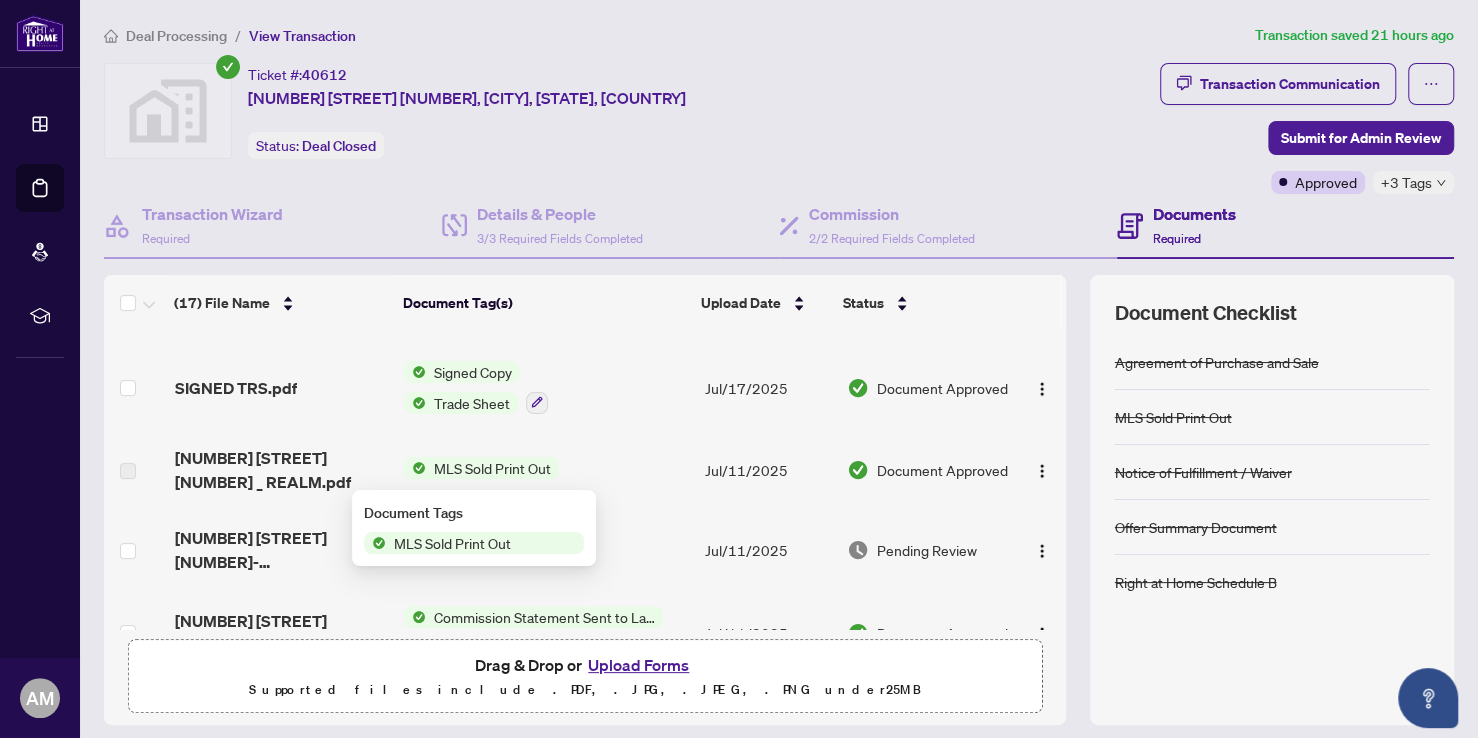 click on "MLS Sold Print Out" at bounding box center (452, 543) 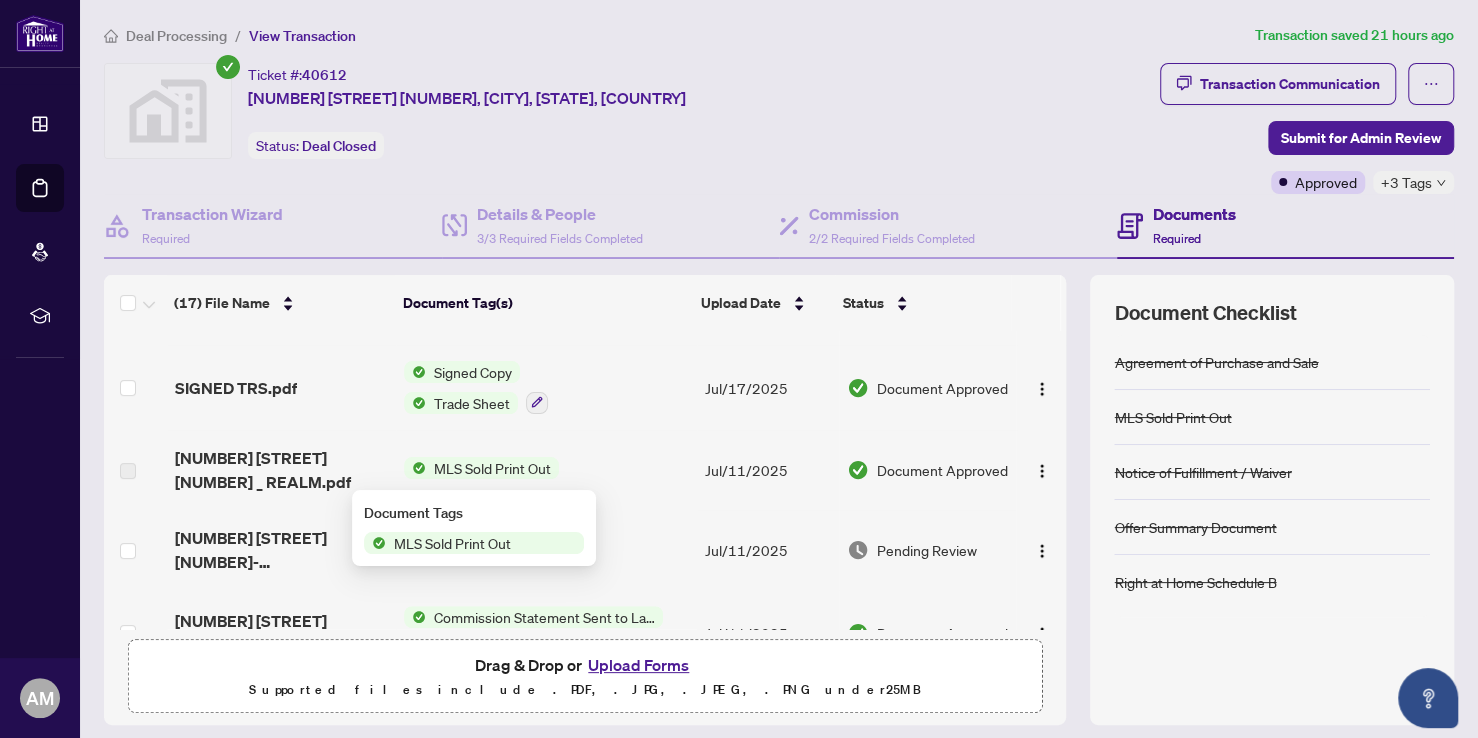 click on "MLS Sold Print Out" at bounding box center [452, 543] 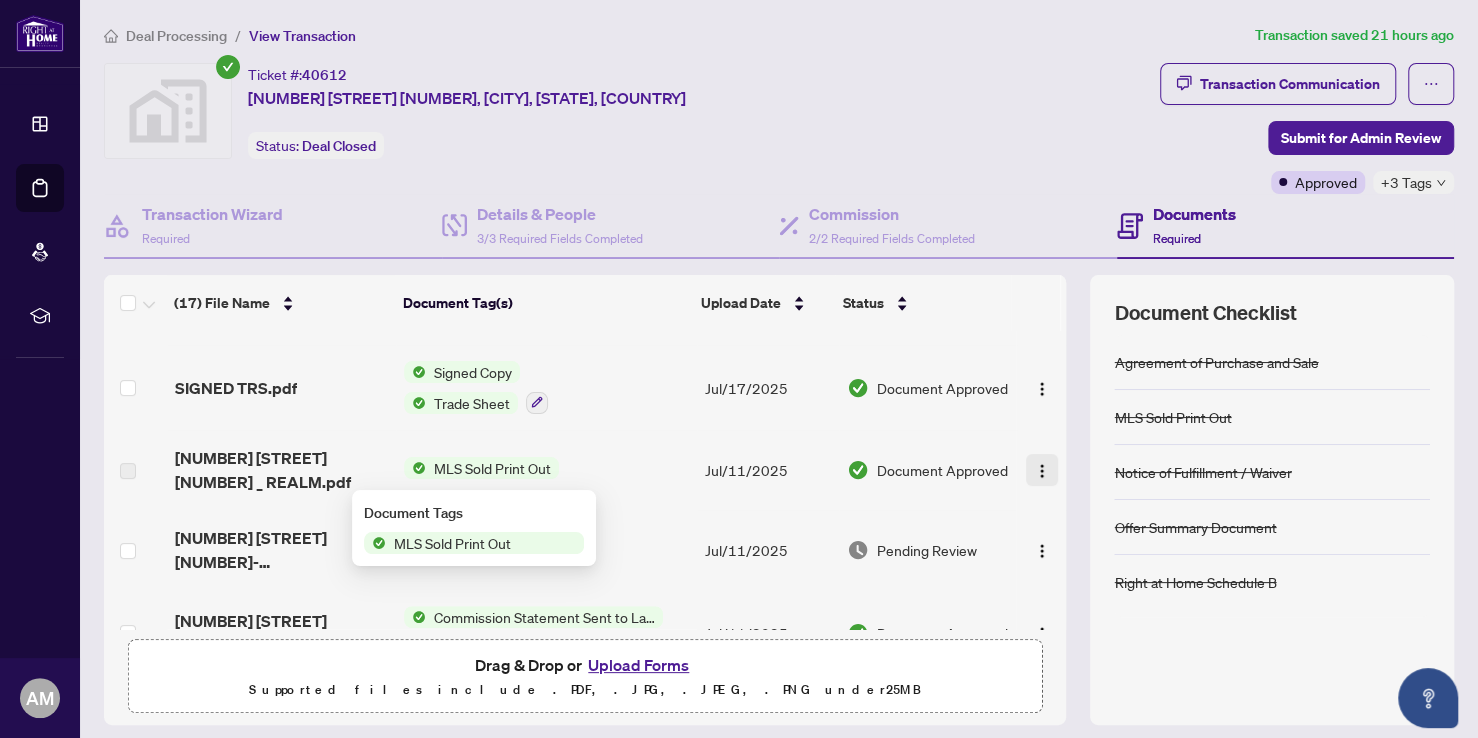 click at bounding box center [1042, 471] 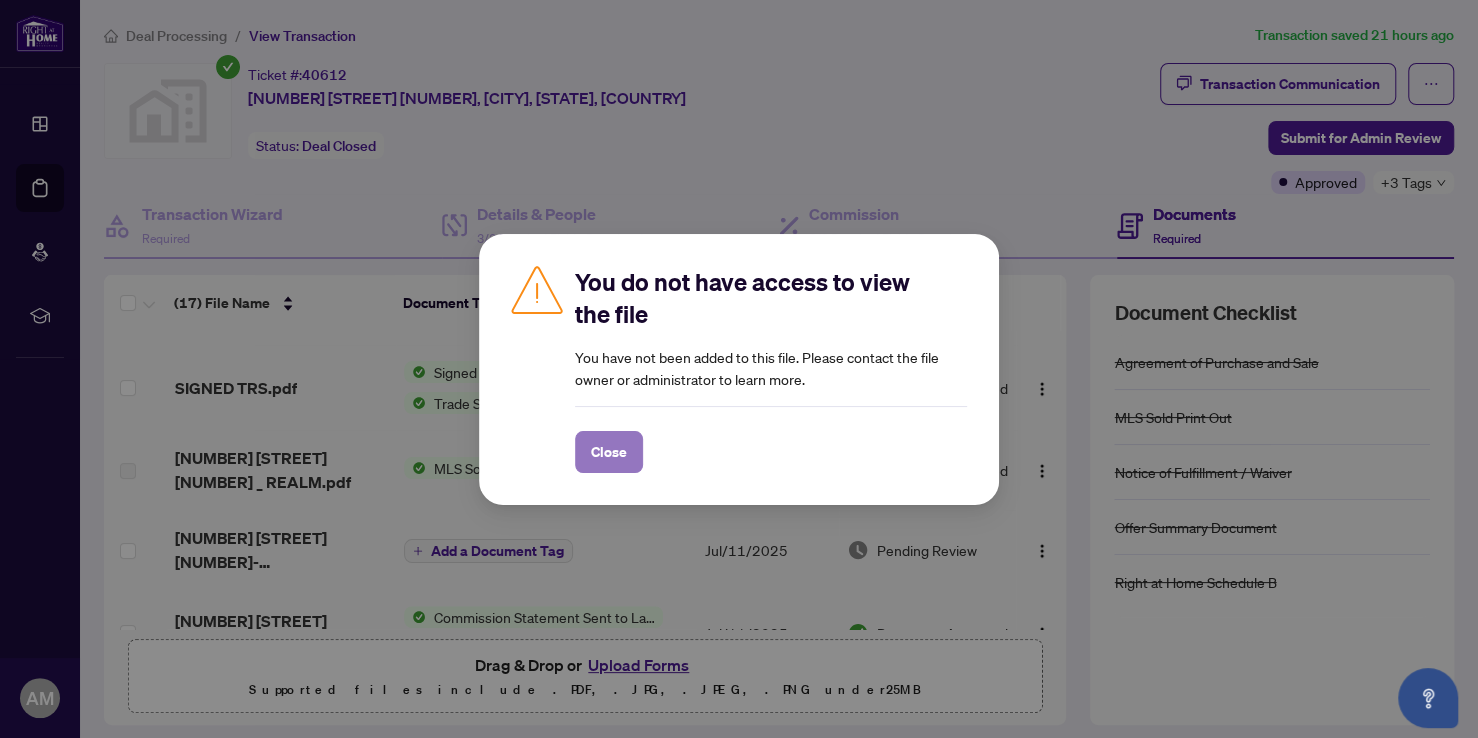 click on "Close" at bounding box center [609, 452] 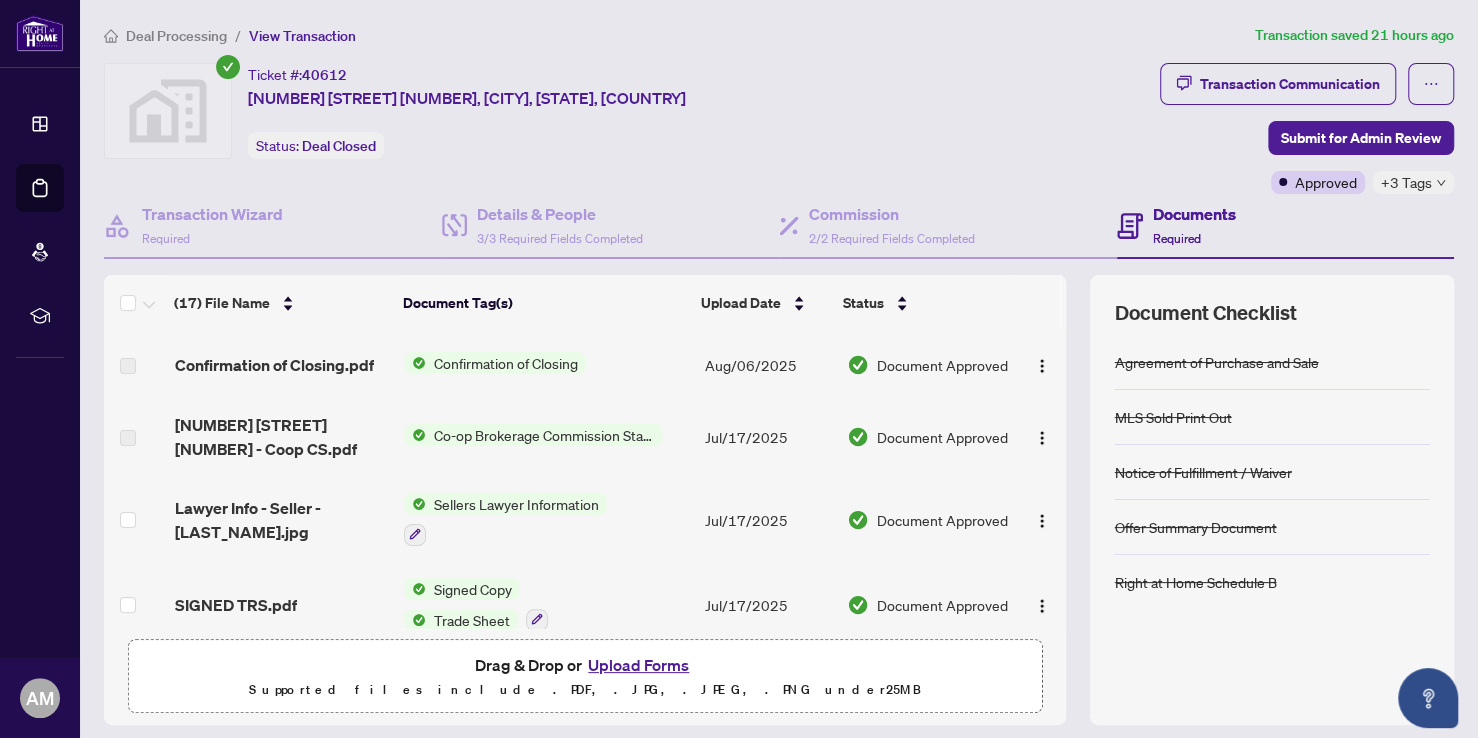 scroll, scrollTop: 0, scrollLeft: 0, axis: both 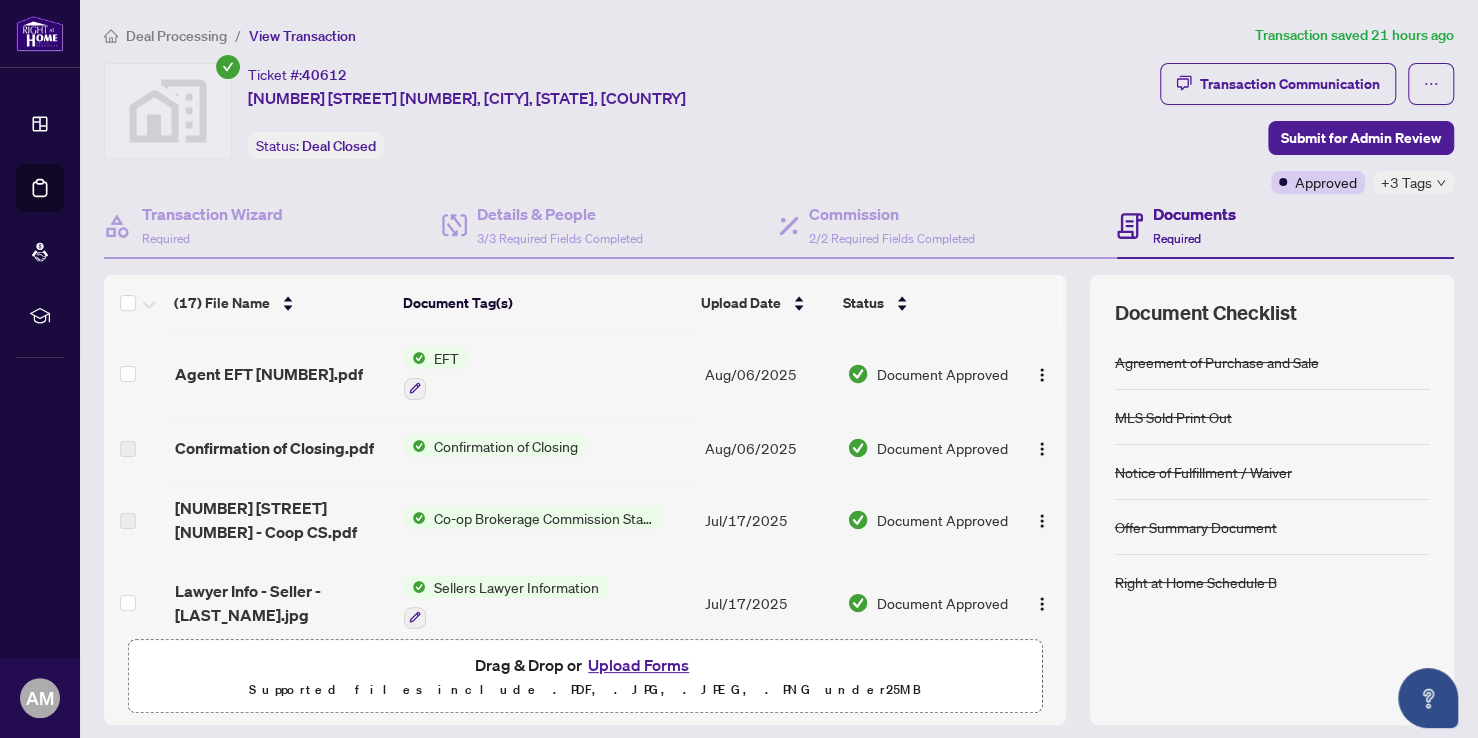 click on "Deal Processing" at bounding box center [176, 36] 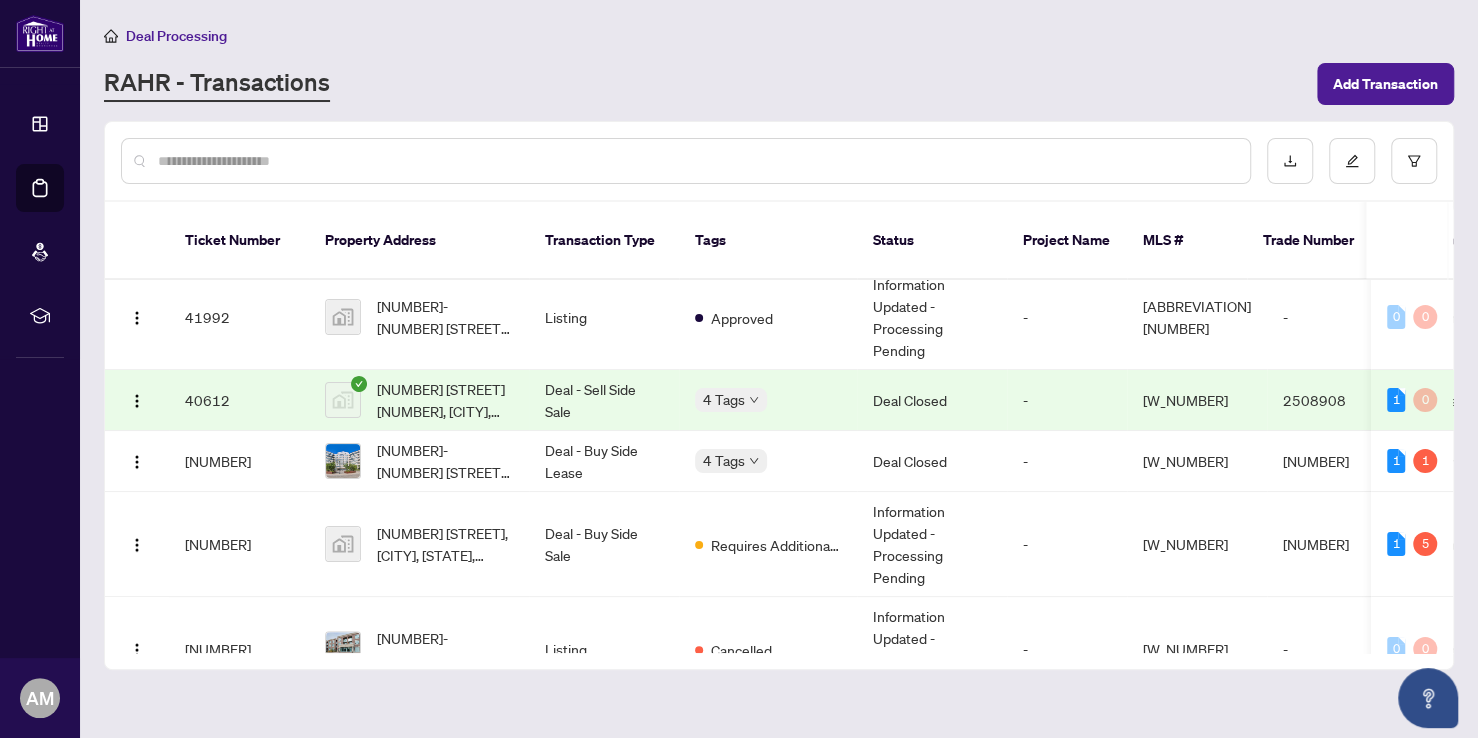 scroll, scrollTop: 150, scrollLeft: 0, axis: vertical 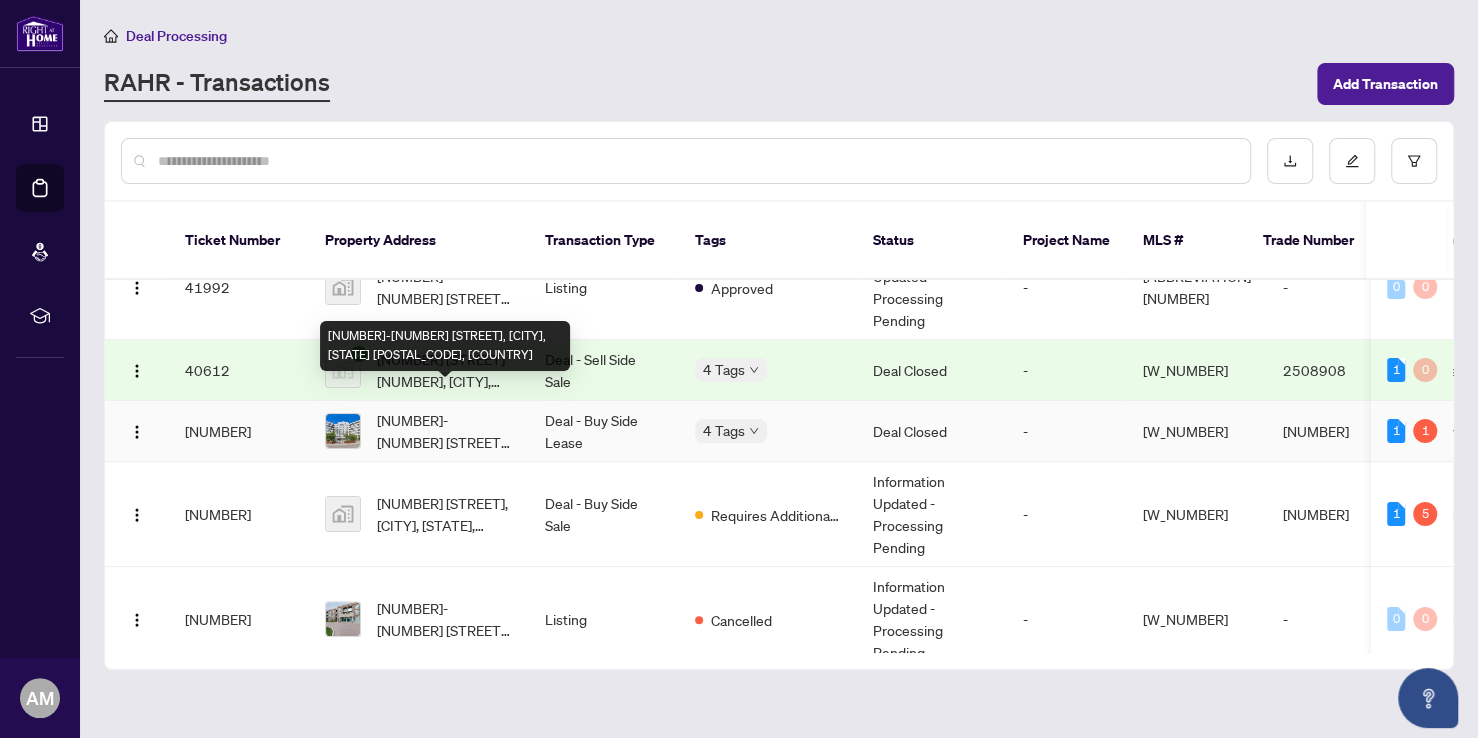 click on "[NUMBER]-[NUMBER] [STREET], [CITY], [STATE] [POSTAL_CODE], [COUNTRY]" at bounding box center (445, 431) 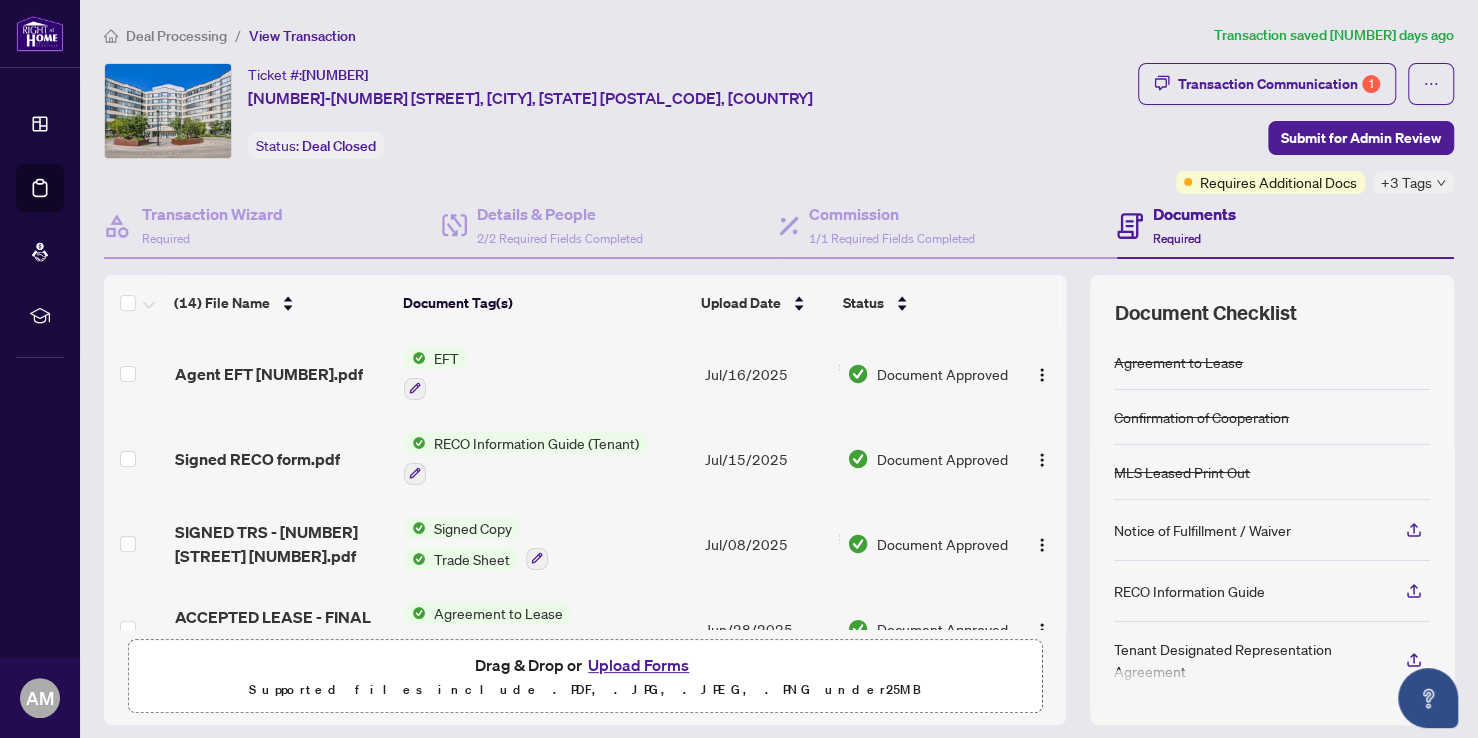 click on "EFT" at bounding box center [446, 358] 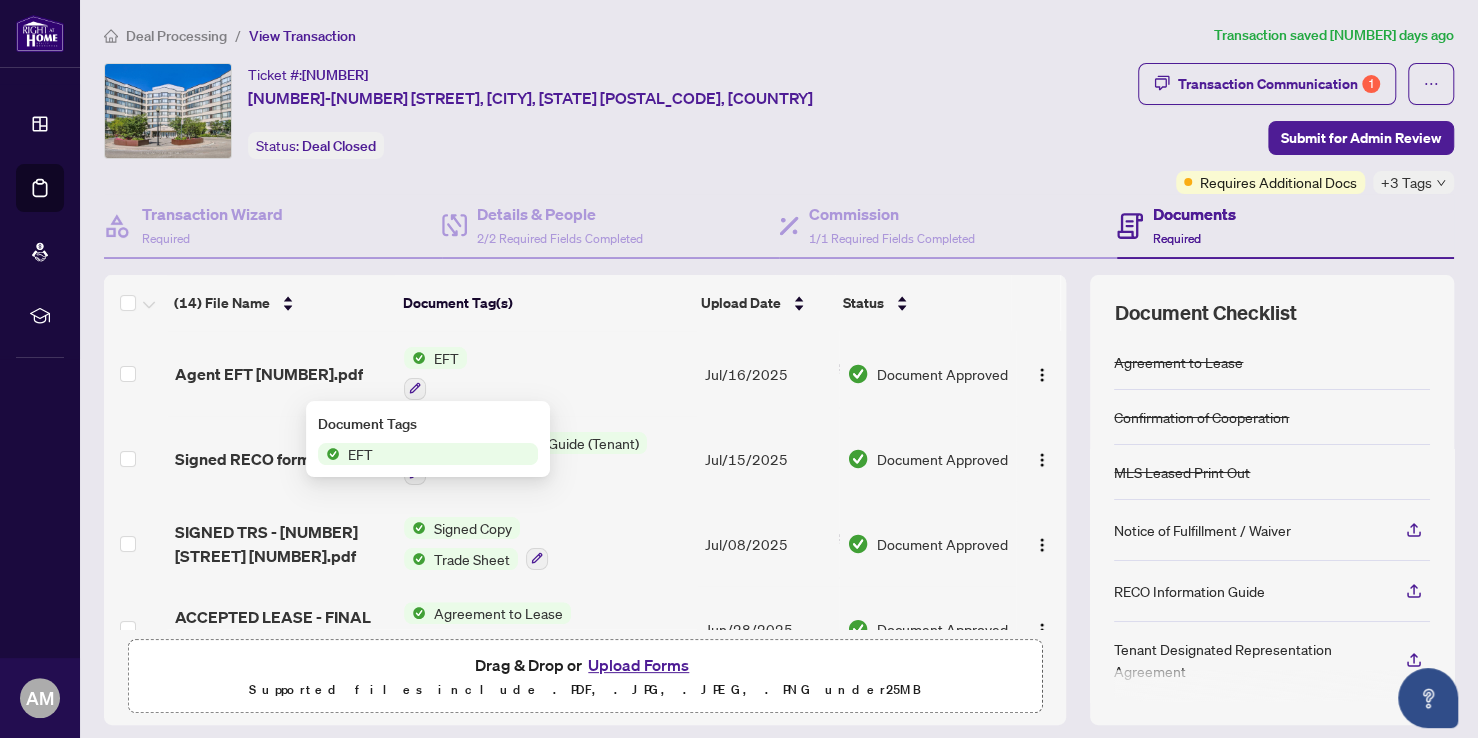 click on "EFT" at bounding box center [428, 454] 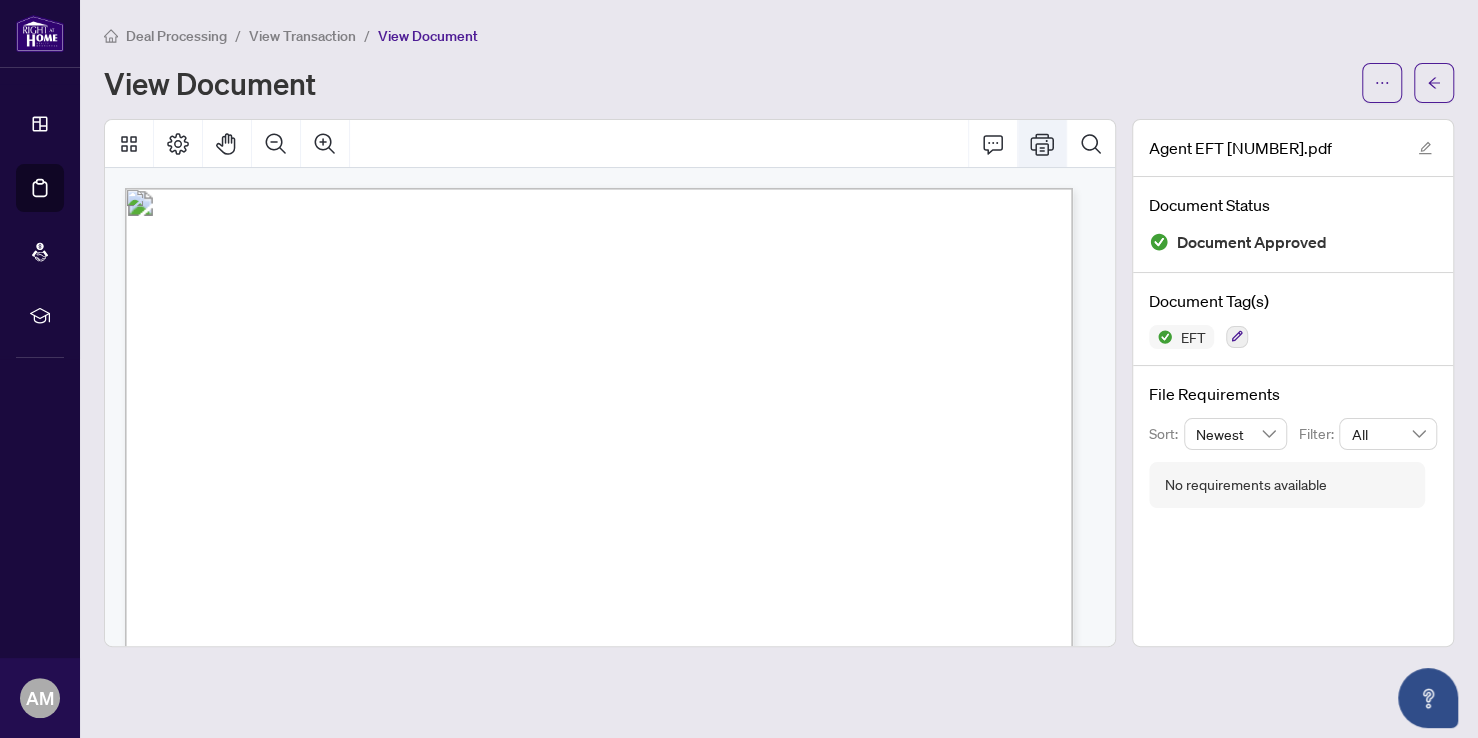 click 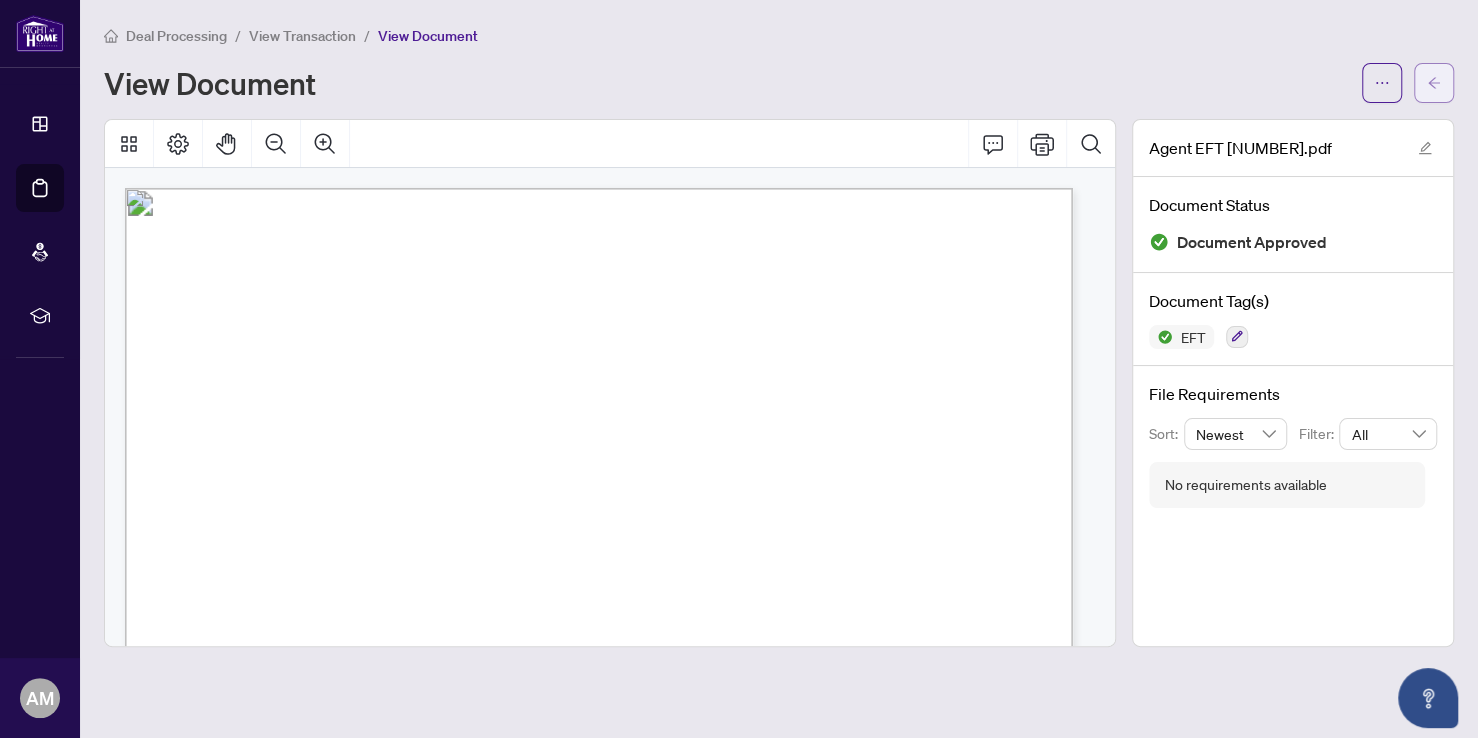 click at bounding box center (1434, 83) 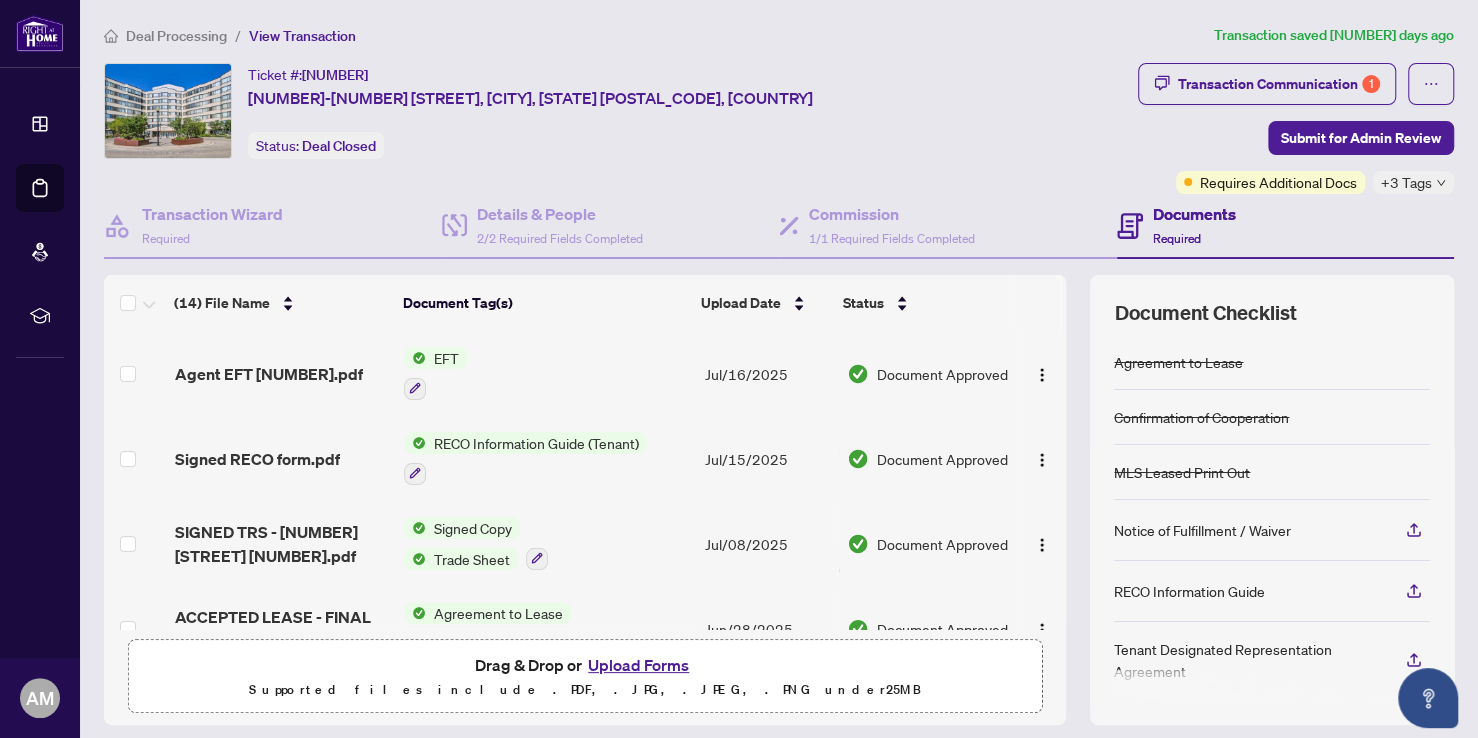 click on "Signed Copy" at bounding box center (473, 528) 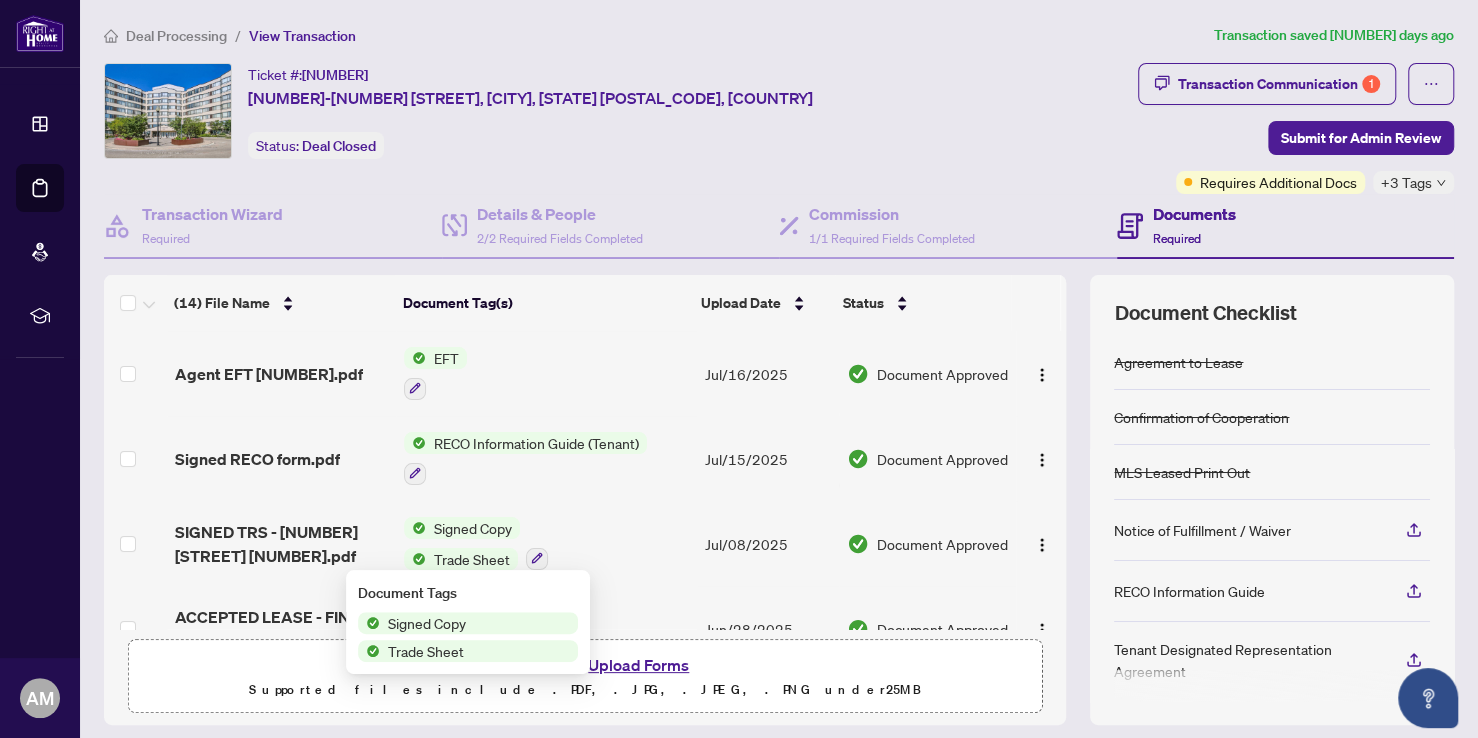 click on "Signed Copy" at bounding box center [468, 623] 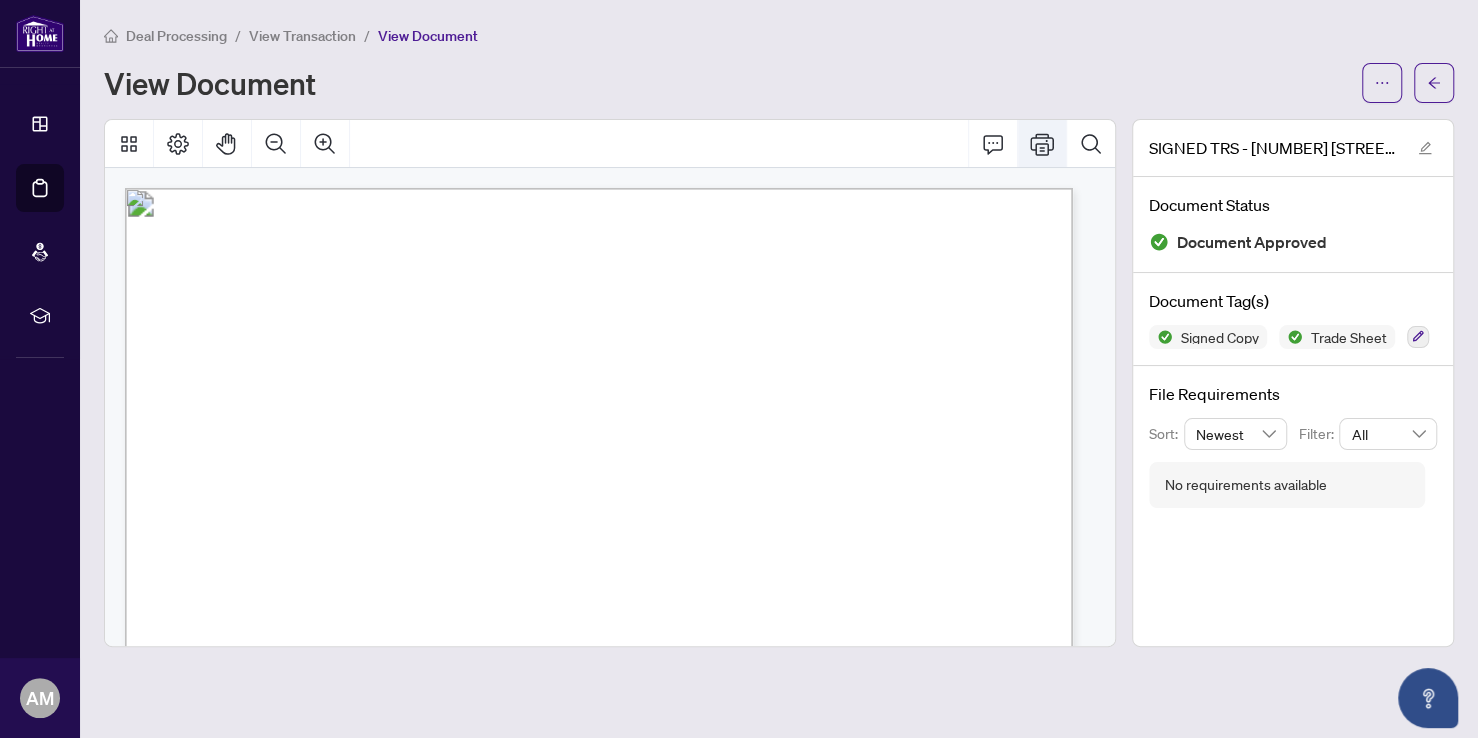 click 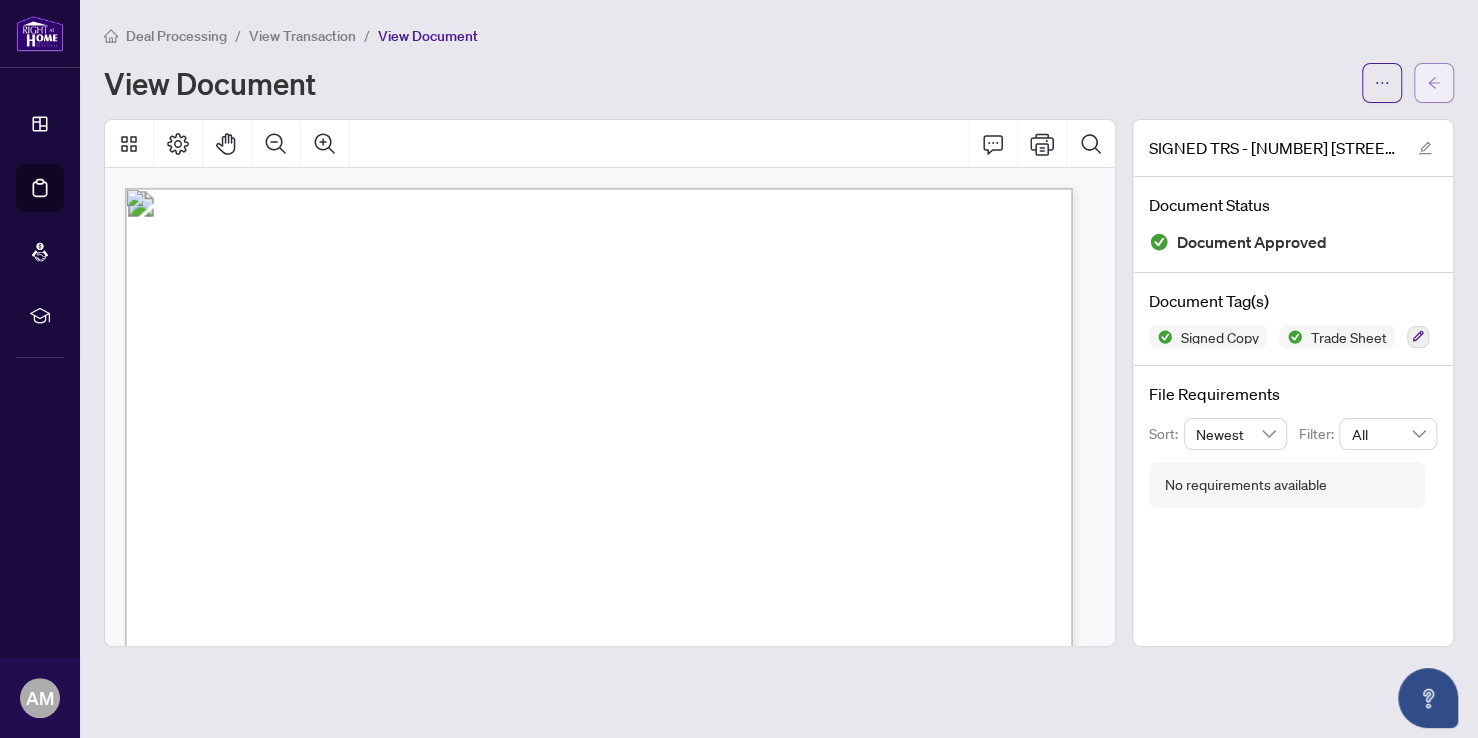 click 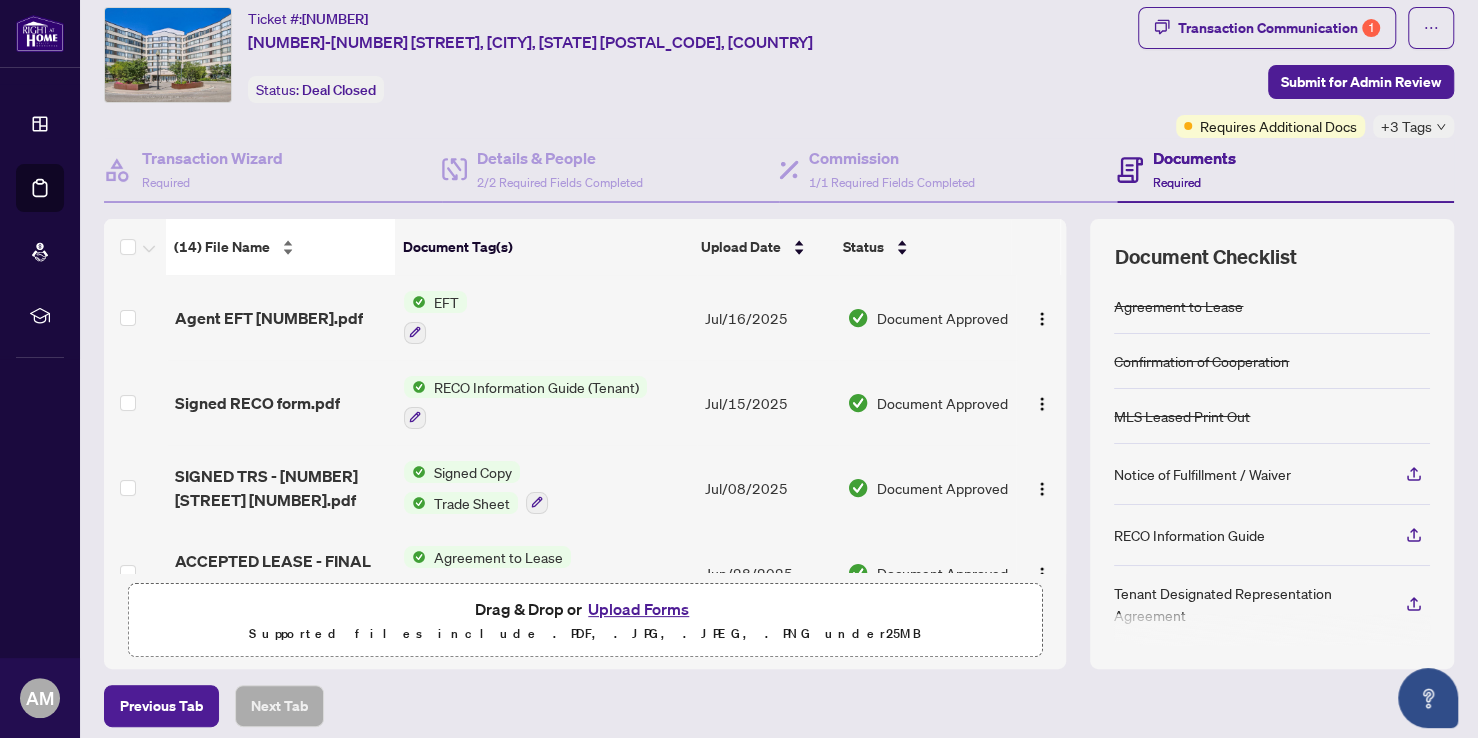 scroll, scrollTop: 0, scrollLeft: 0, axis: both 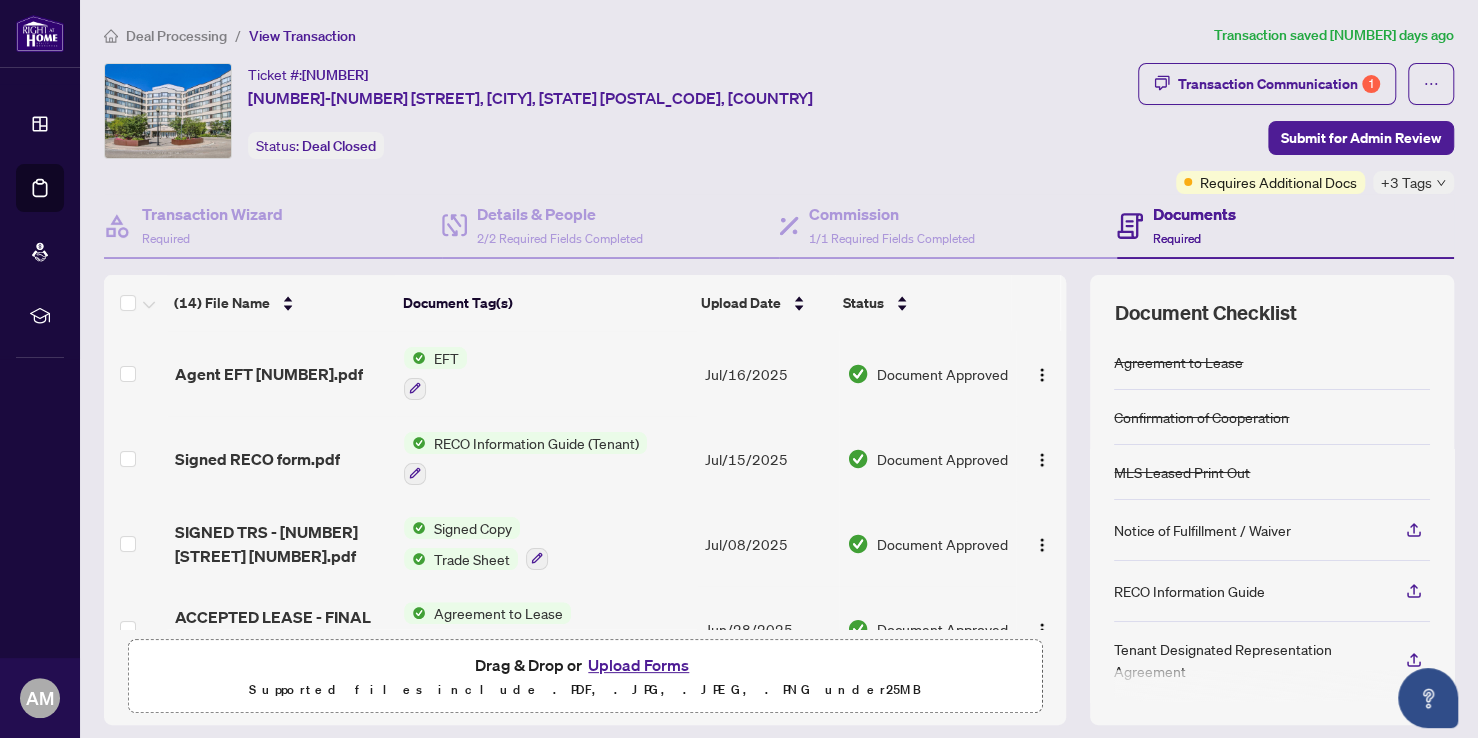 click on "Deal Processing" at bounding box center (176, 36) 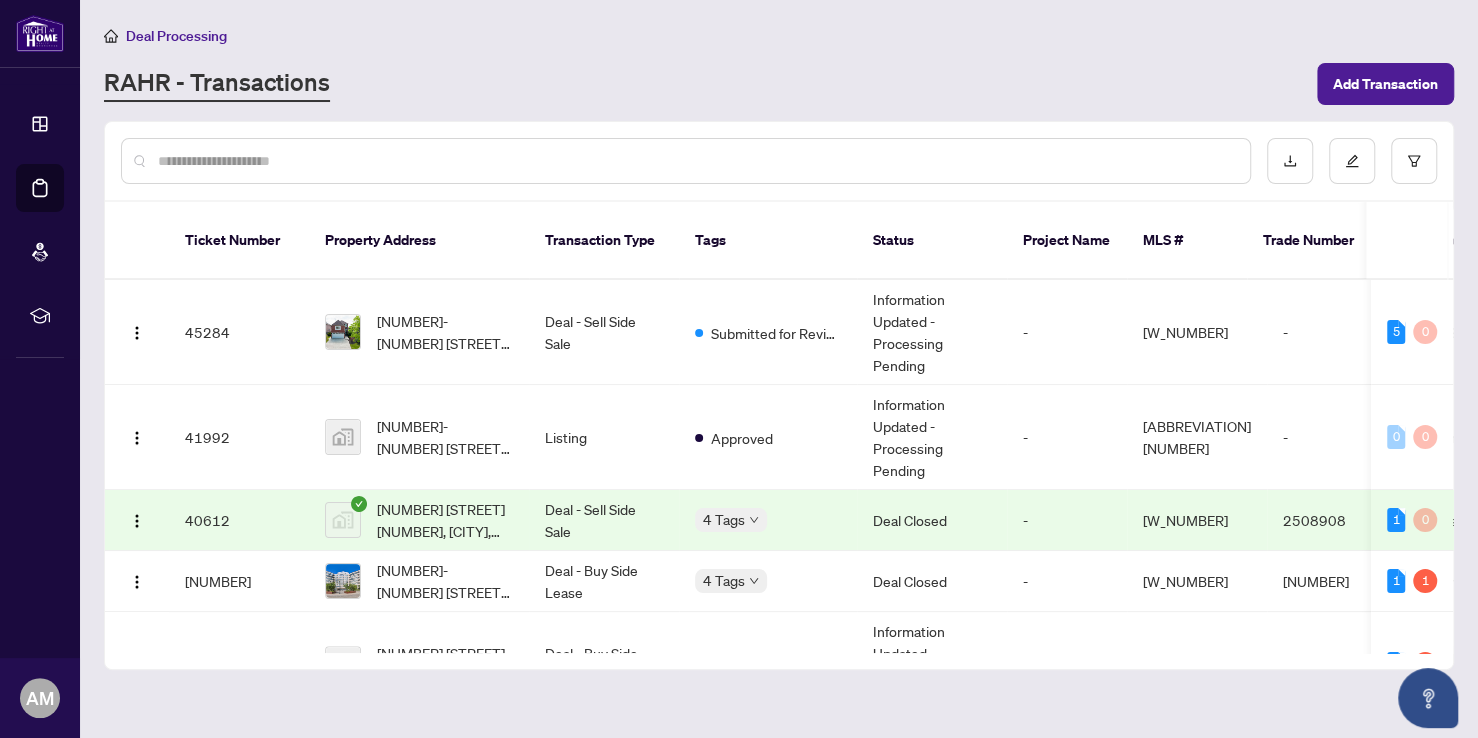 click on "RAHR - Transactions" at bounding box center [704, 84] 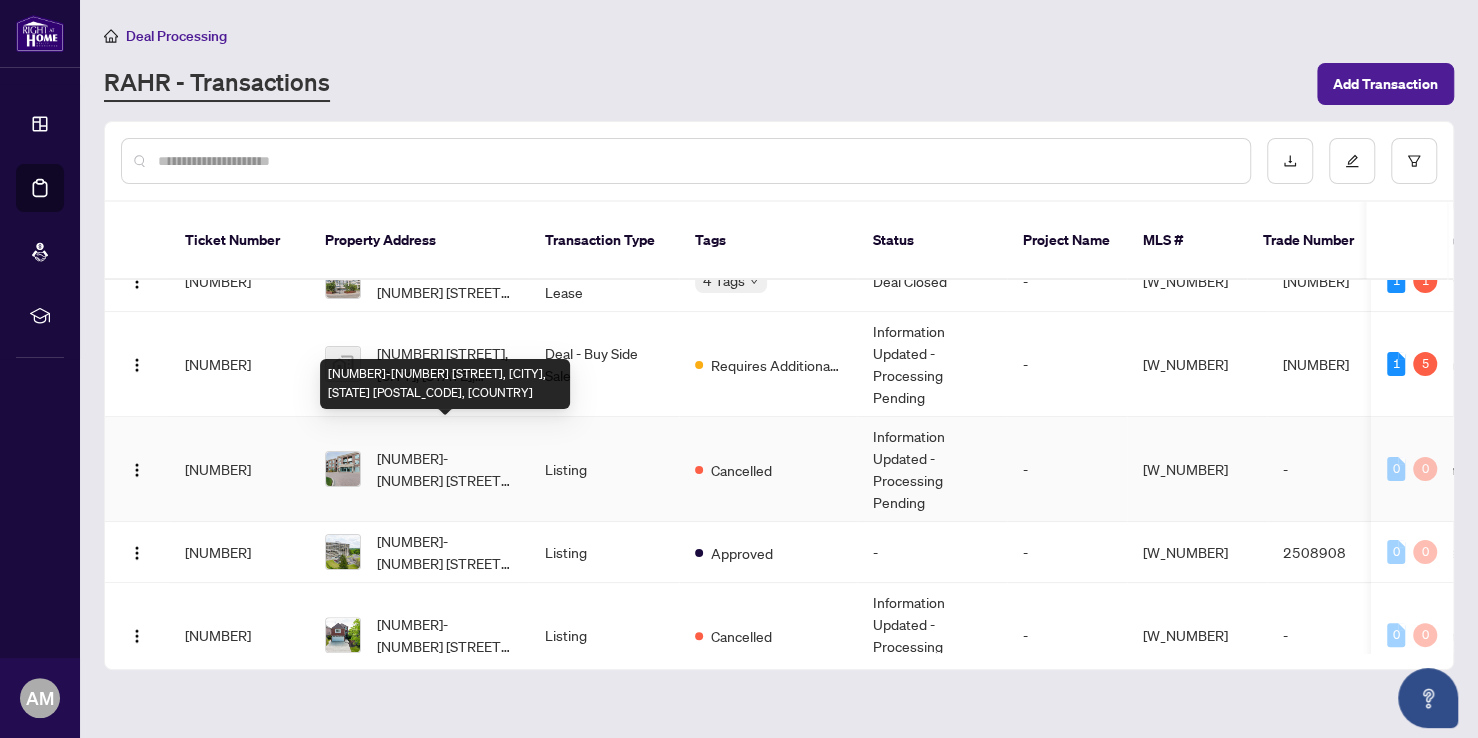 scroll, scrollTop: 150, scrollLeft: 0, axis: vertical 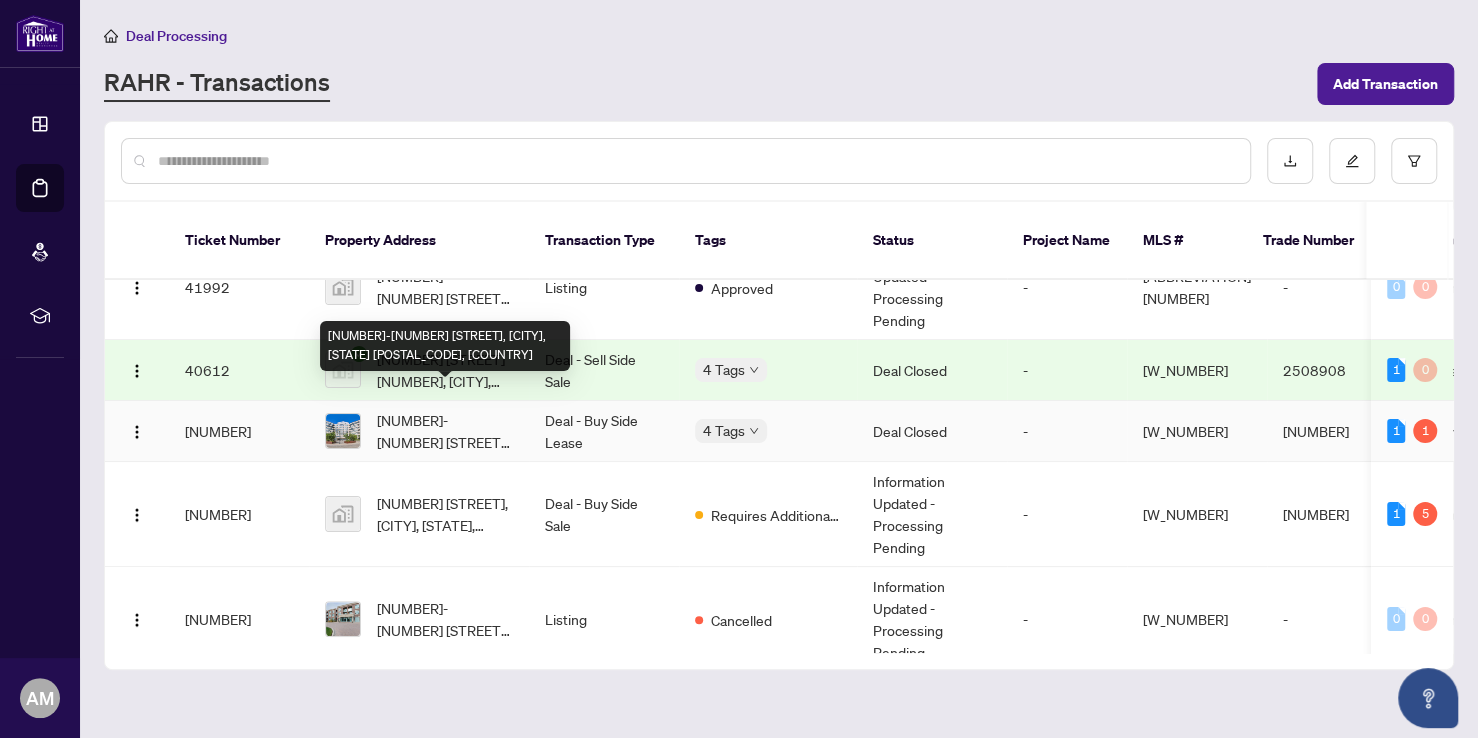 click on "[NUMBER]-[NUMBER] [STREET], [CITY], [STATE] [POSTAL_CODE], [COUNTRY]" at bounding box center [445, 431] 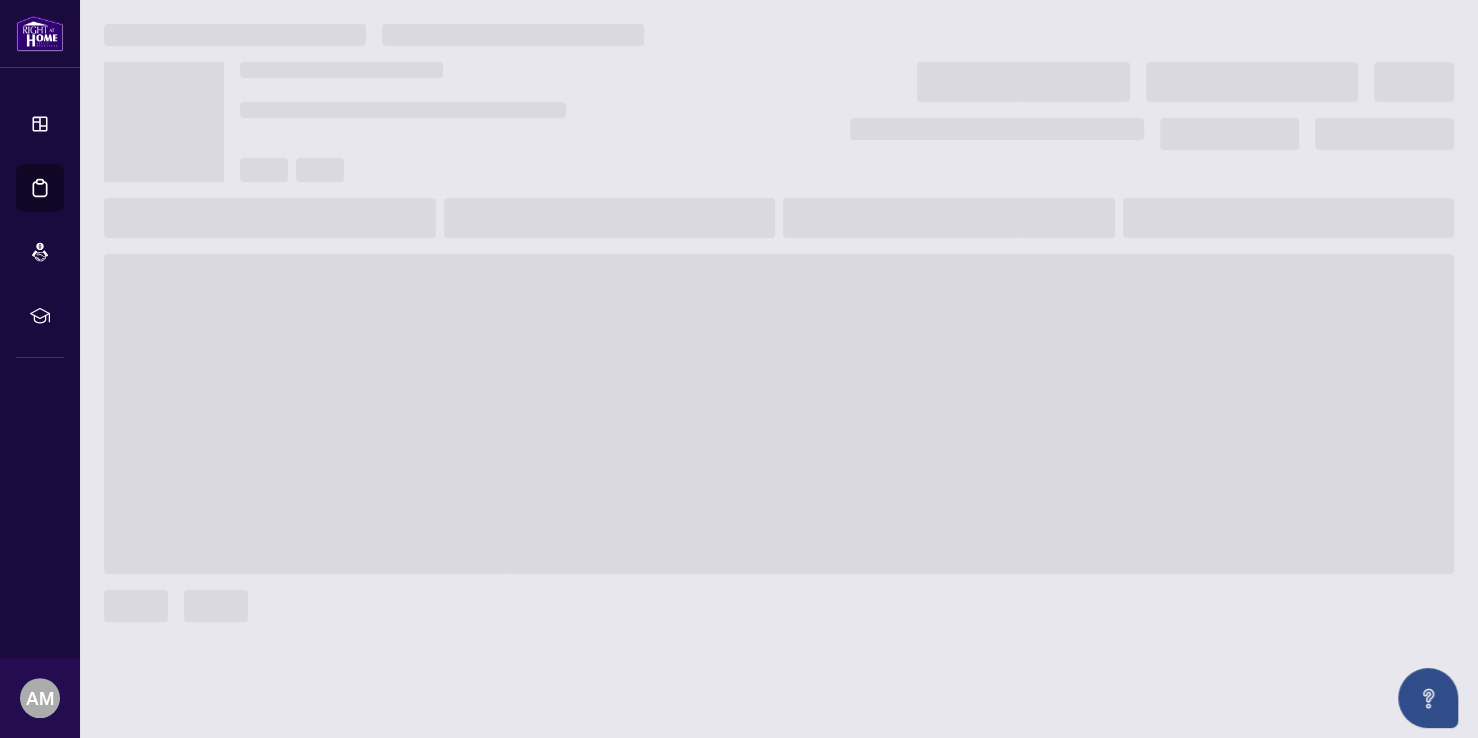 click at bounding box center [779, 414] 